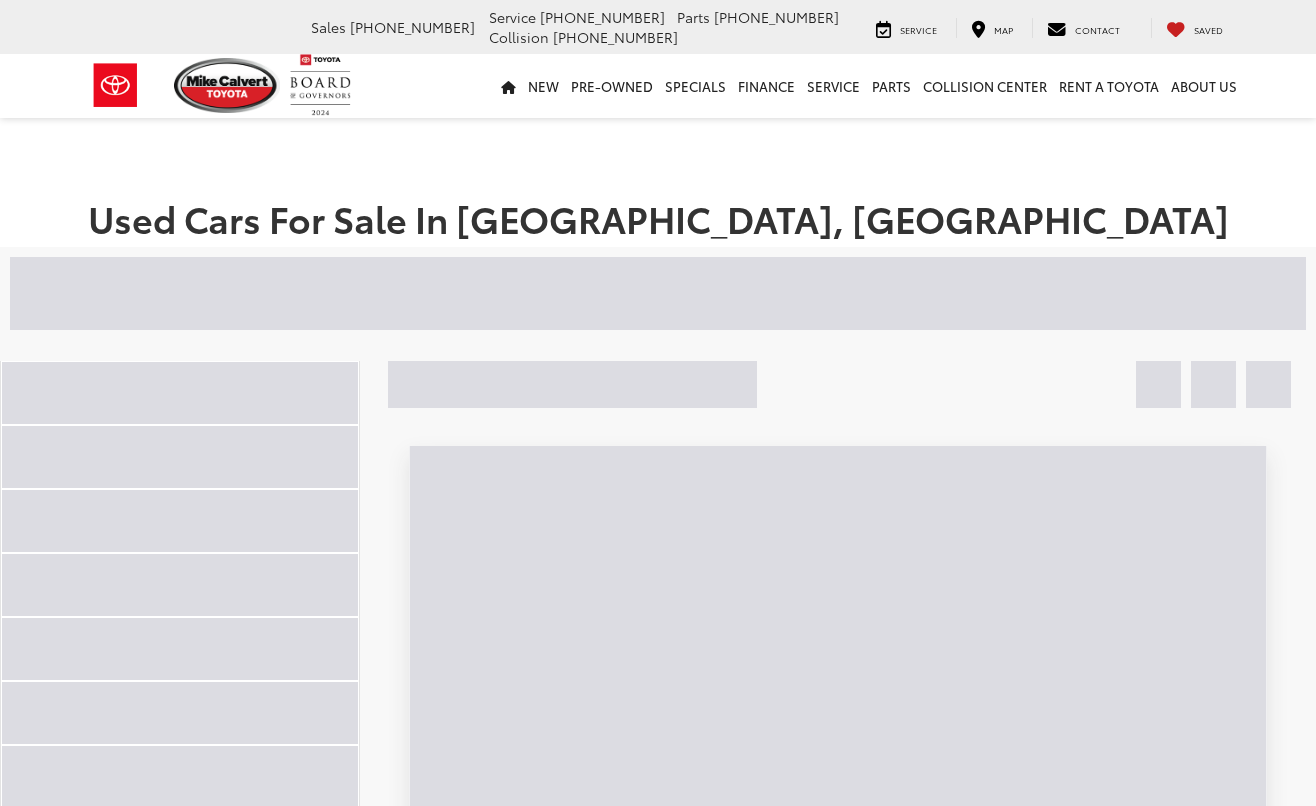scroll, scrollTop: 0, scrollLeft: 0, axis: both 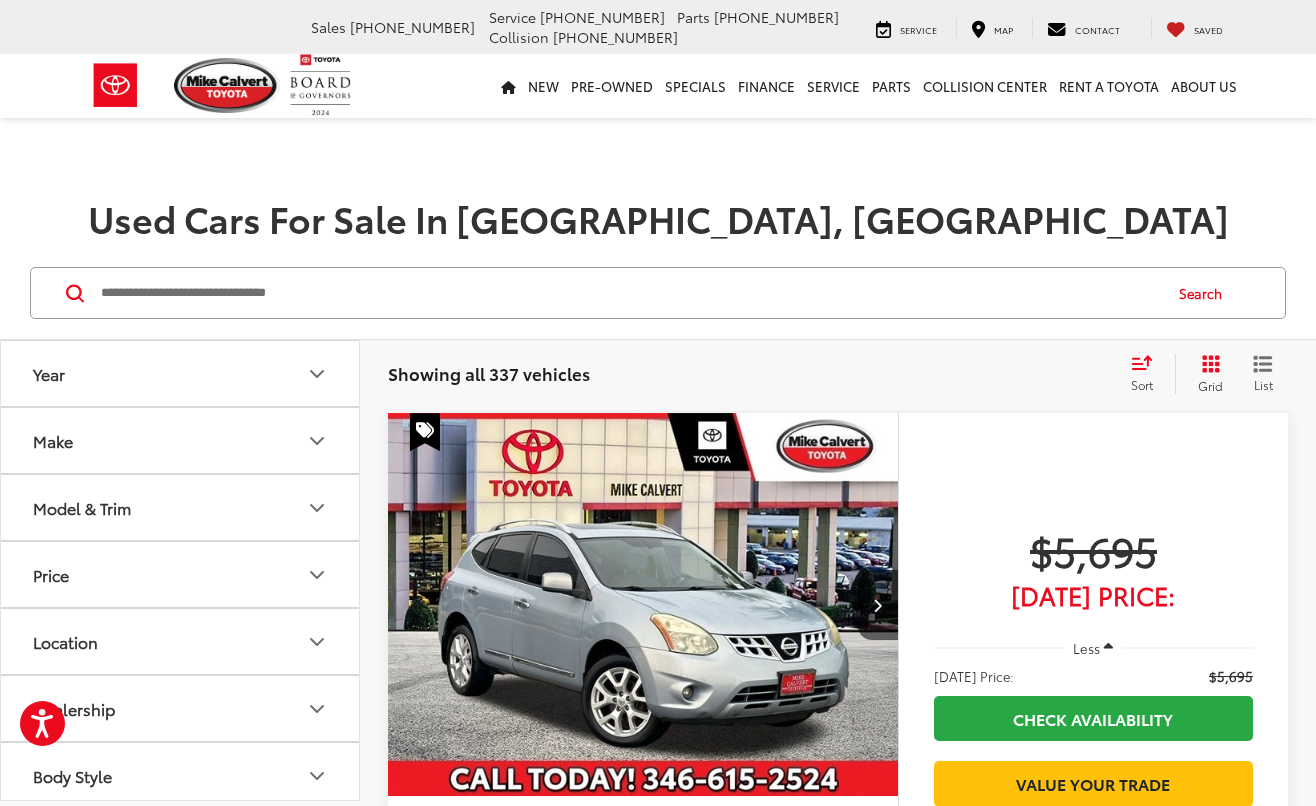 click on "Year" at bounding box center (181, 373) 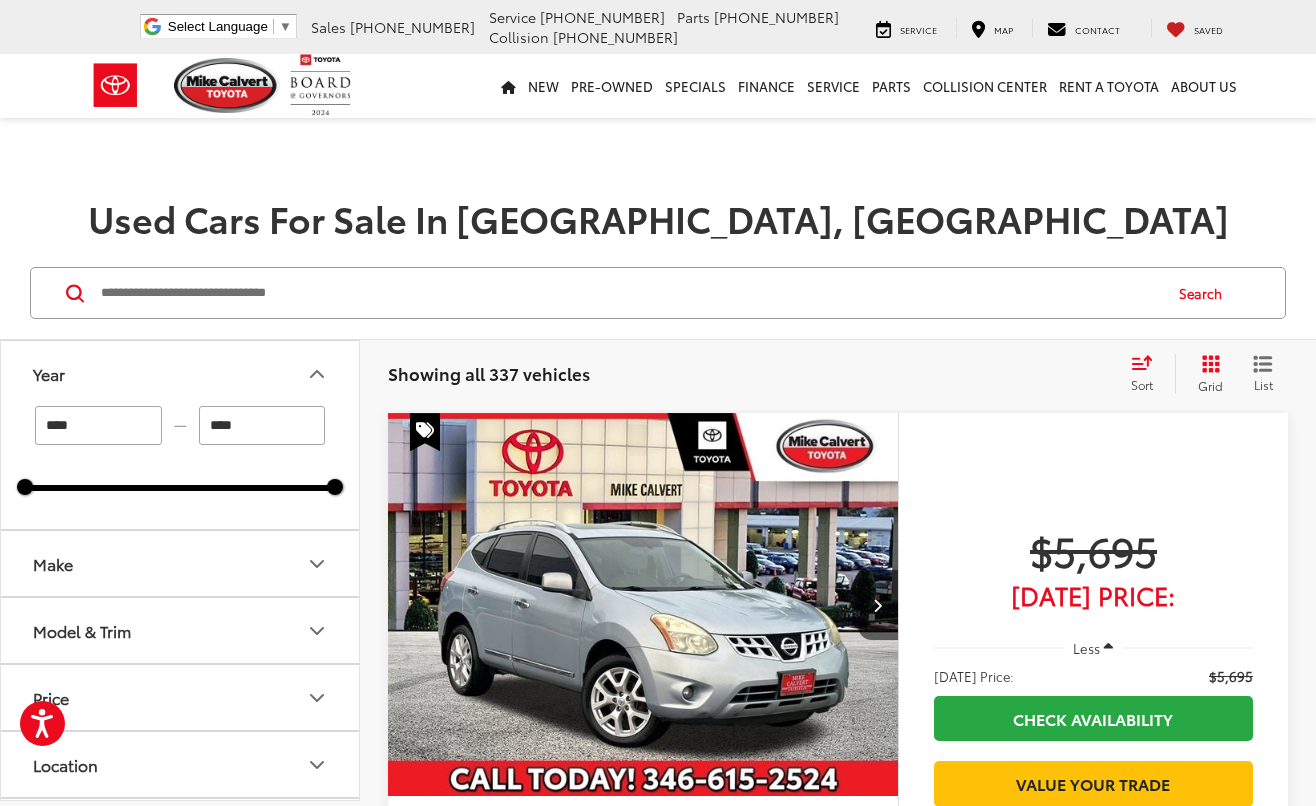 click 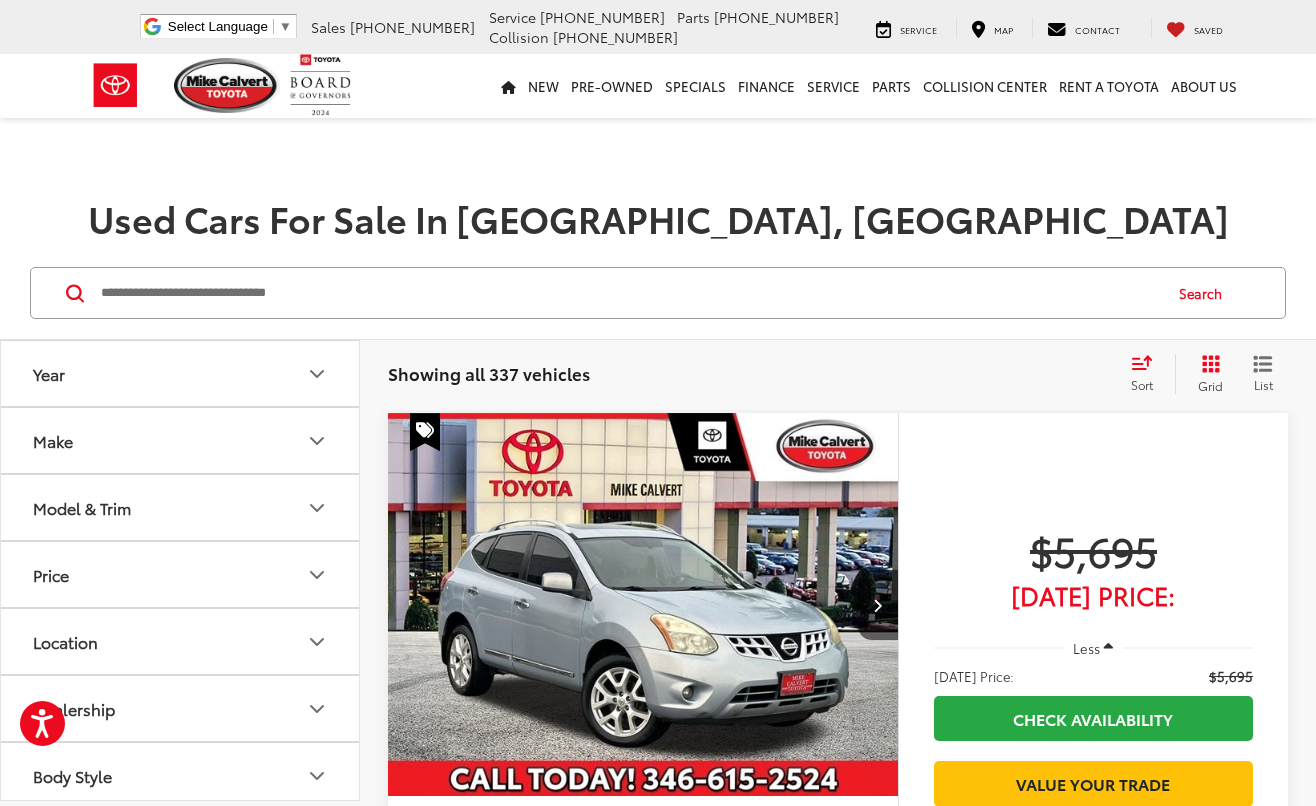 click on "Make" at bounding box center (181, 440) 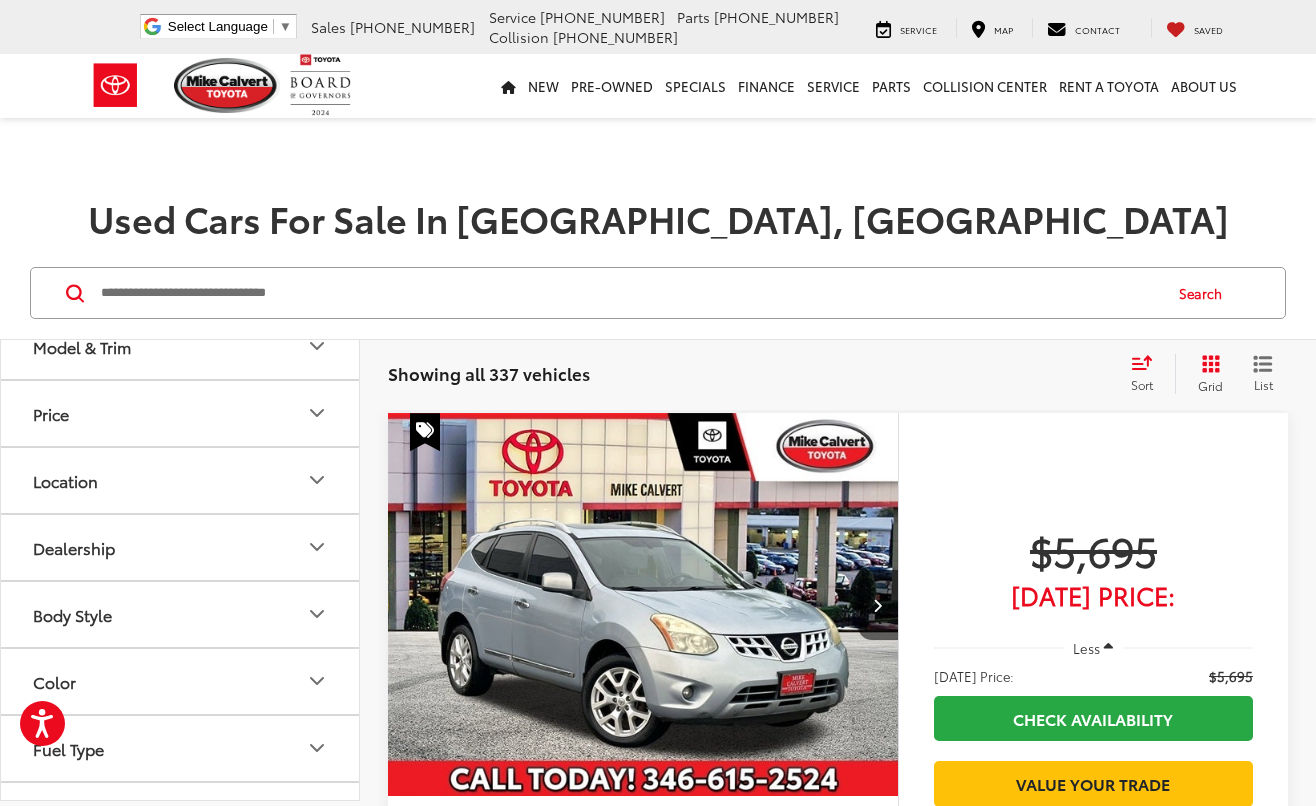 scroll, scrollTop: 800, scrollLeft: 0, axis: vertical 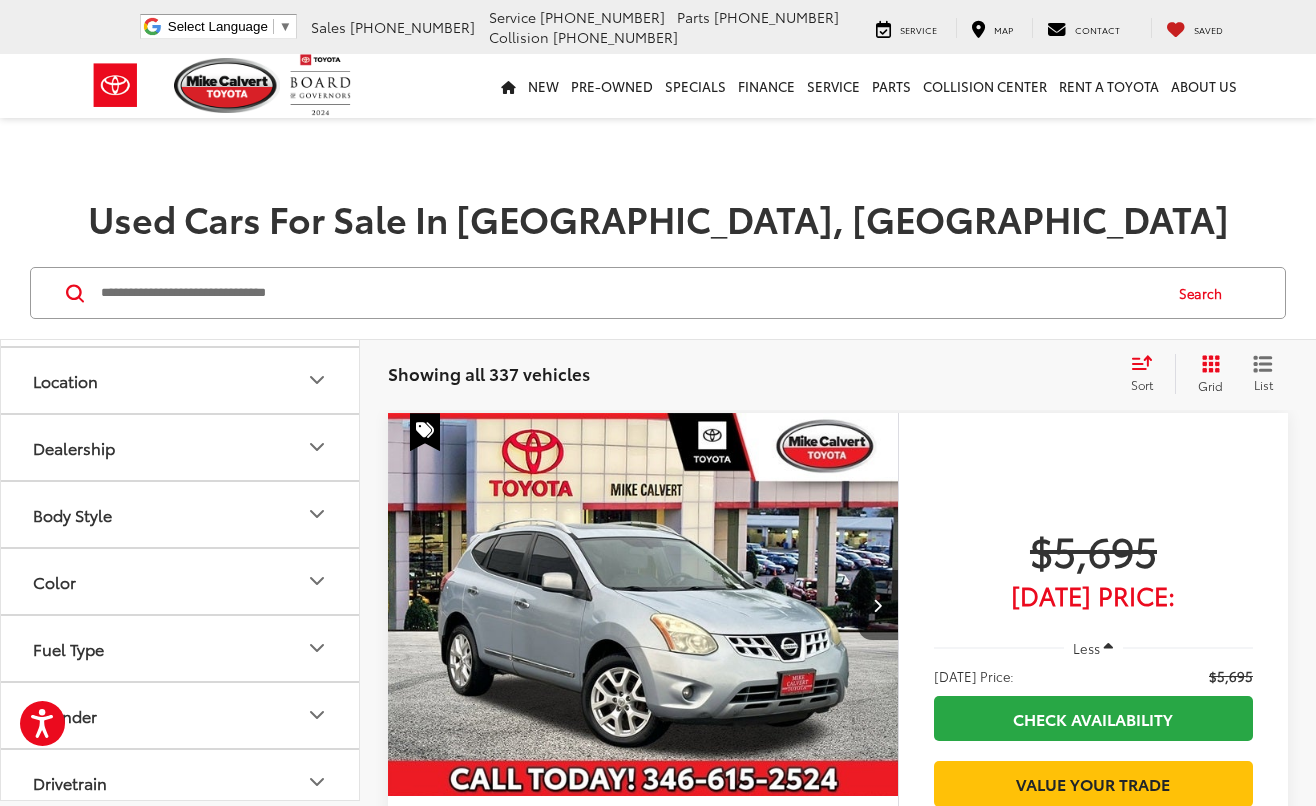 click on "Toyota   (210)" at bounding box center [180, 162] 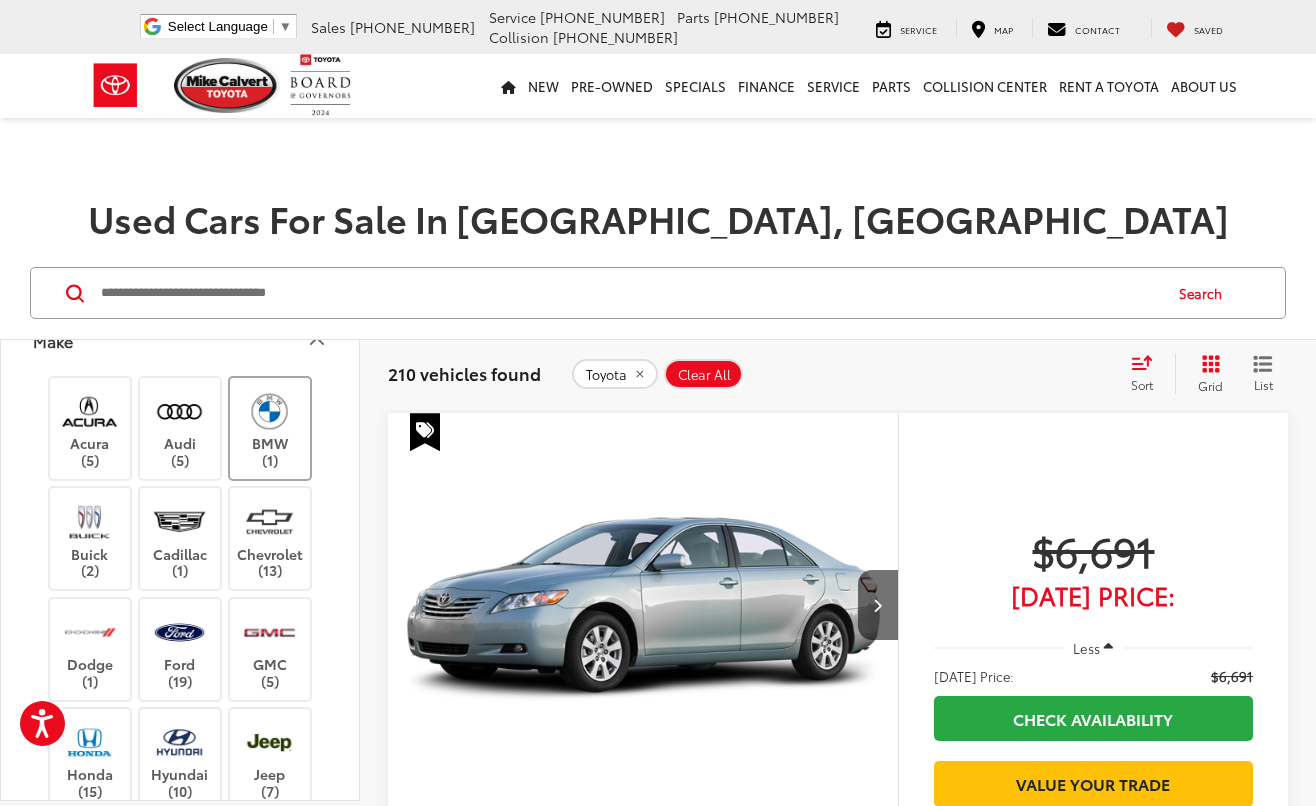 scroll, scrollTop: 0, scrollLeft: 0, axis: both 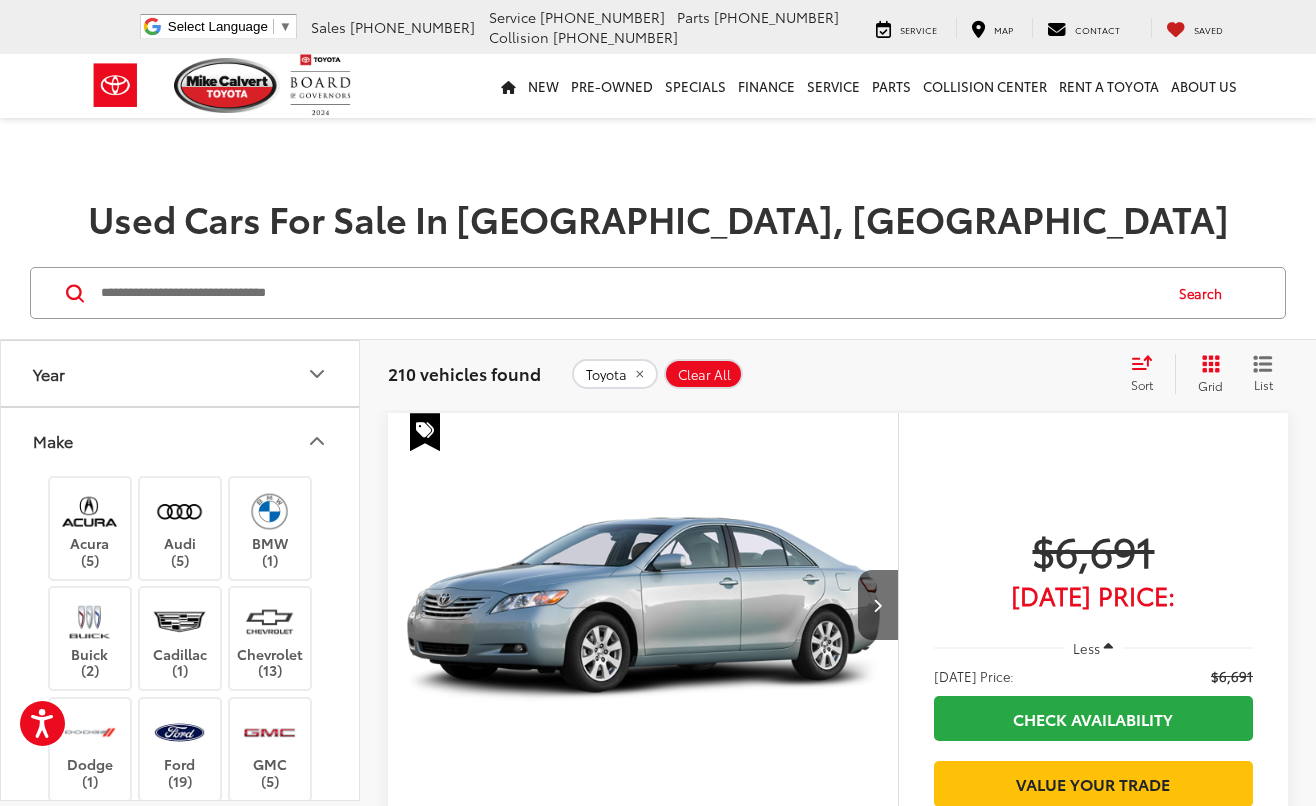click 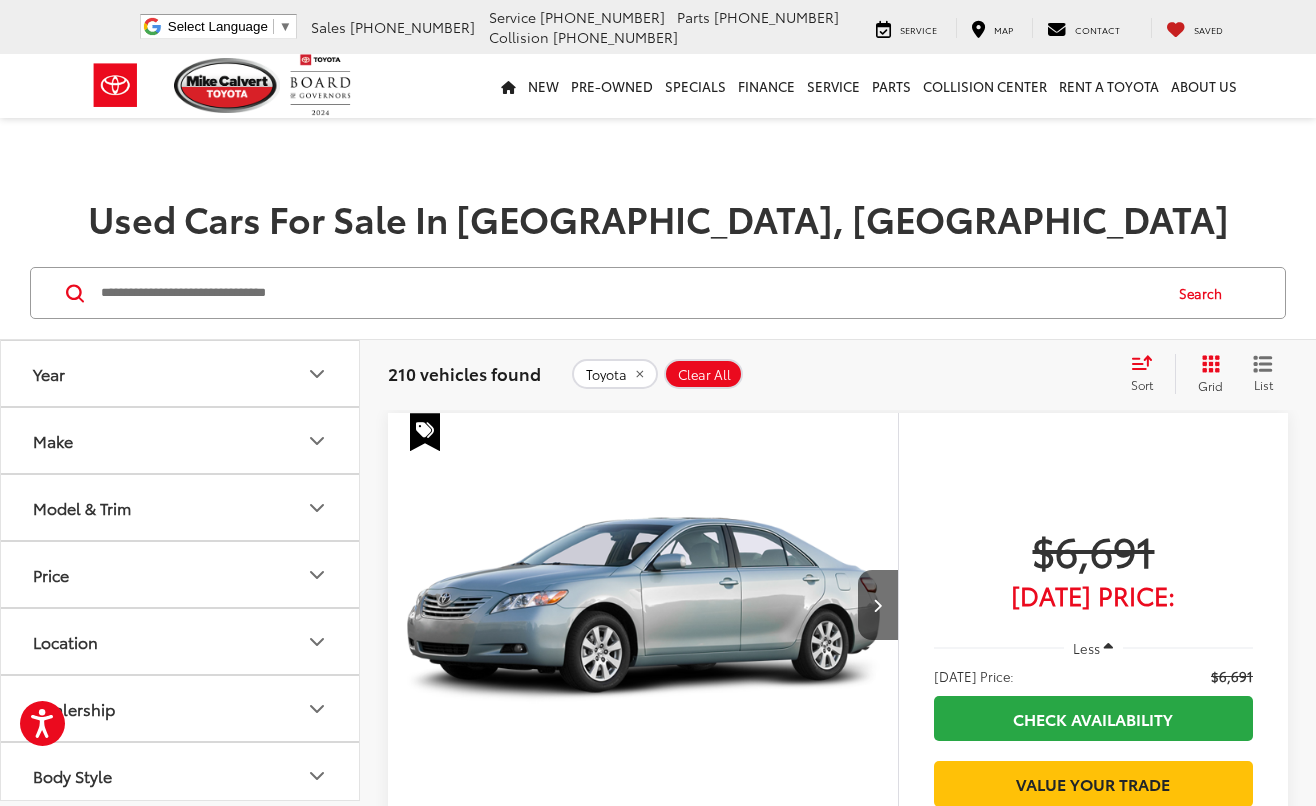 click on "Model & Trim" at bounding box center [181, 507] 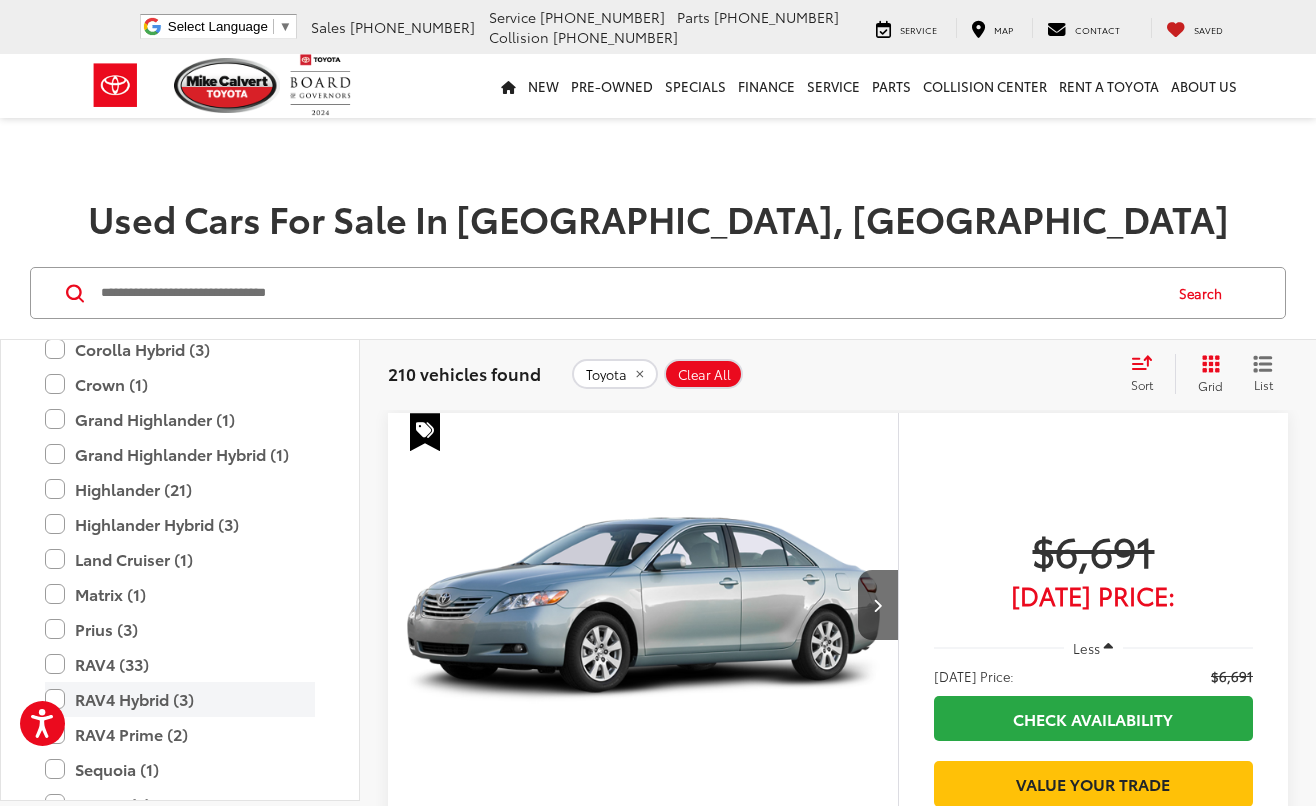 scroll, scrollTop: 600, scrollLeft: 0, axis: vertical 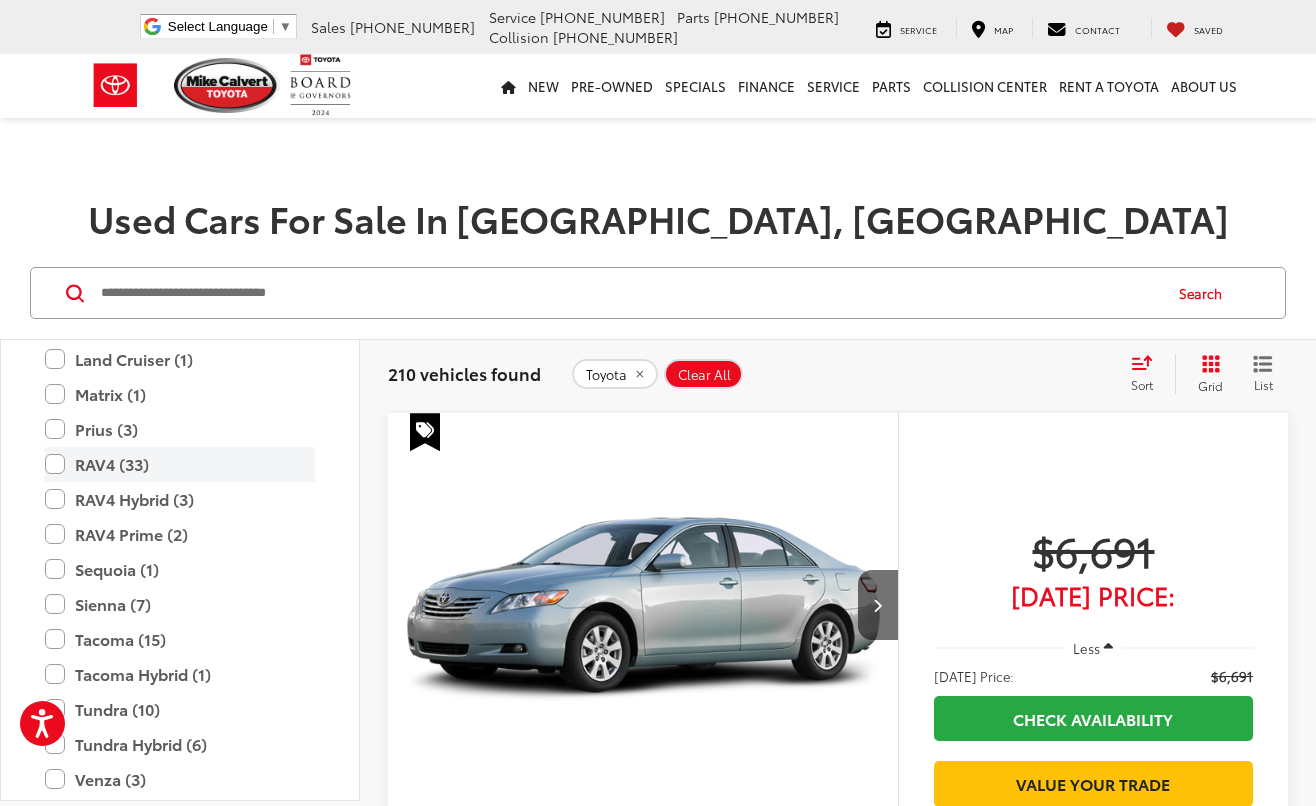 click on "RAV4 (33)" at bounding box center [180, 464] 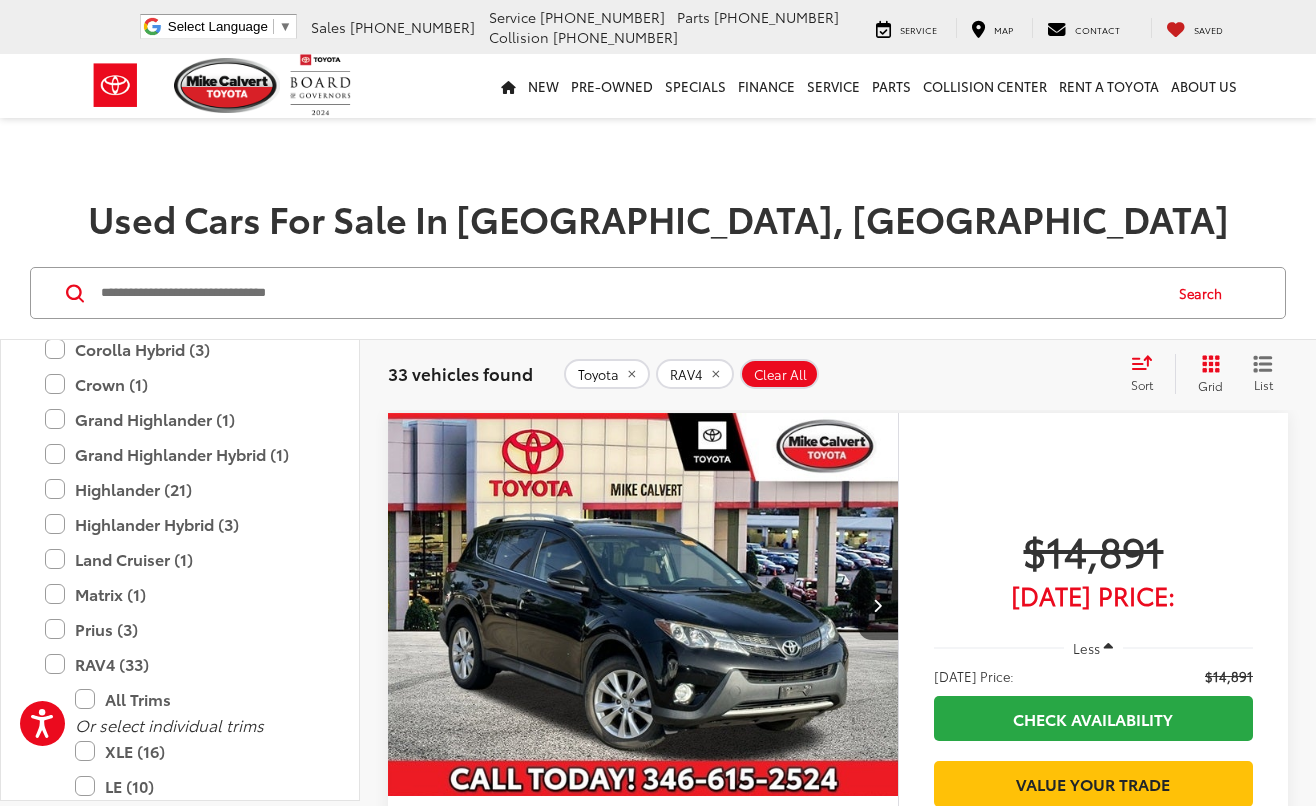 scroll, scrollTop: 100, scrollLeft: 0, axis: vertical 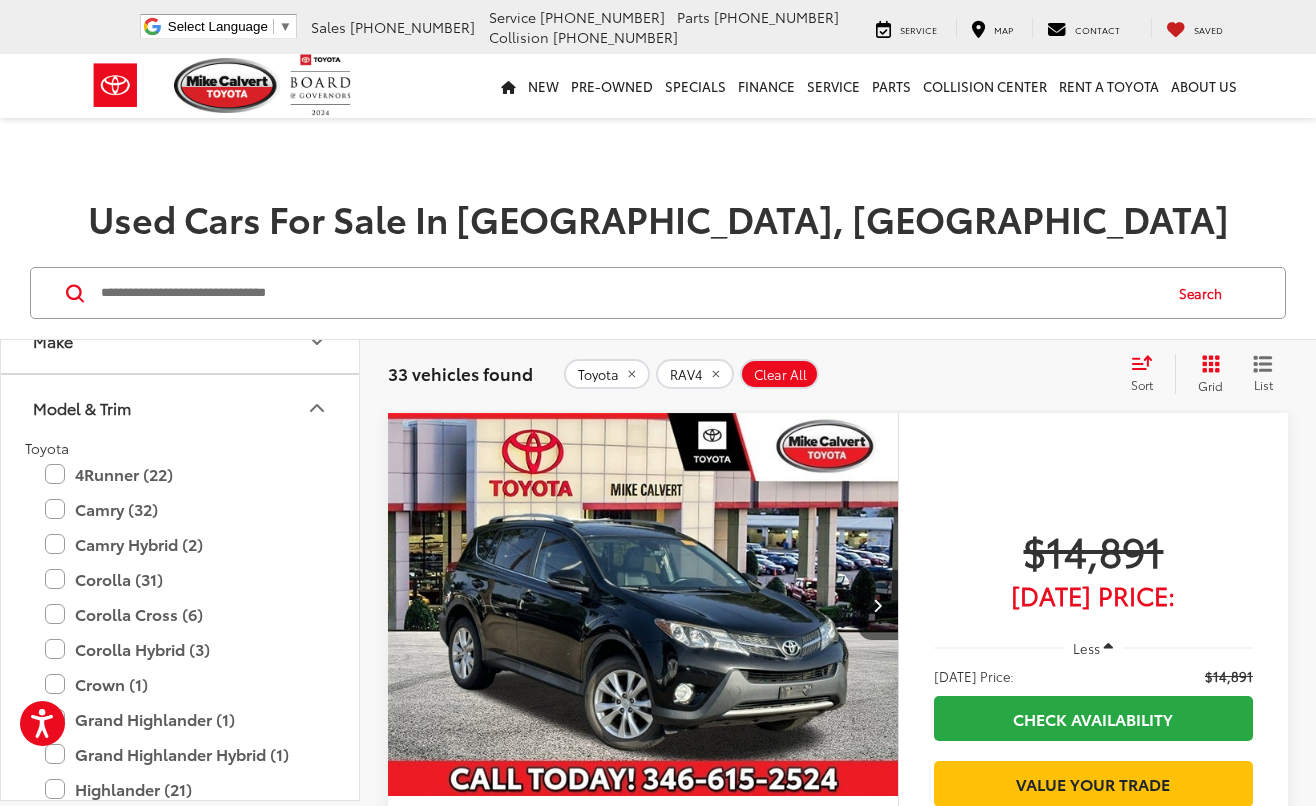 click on "Model & Trim" at bounding box center (181, 407) 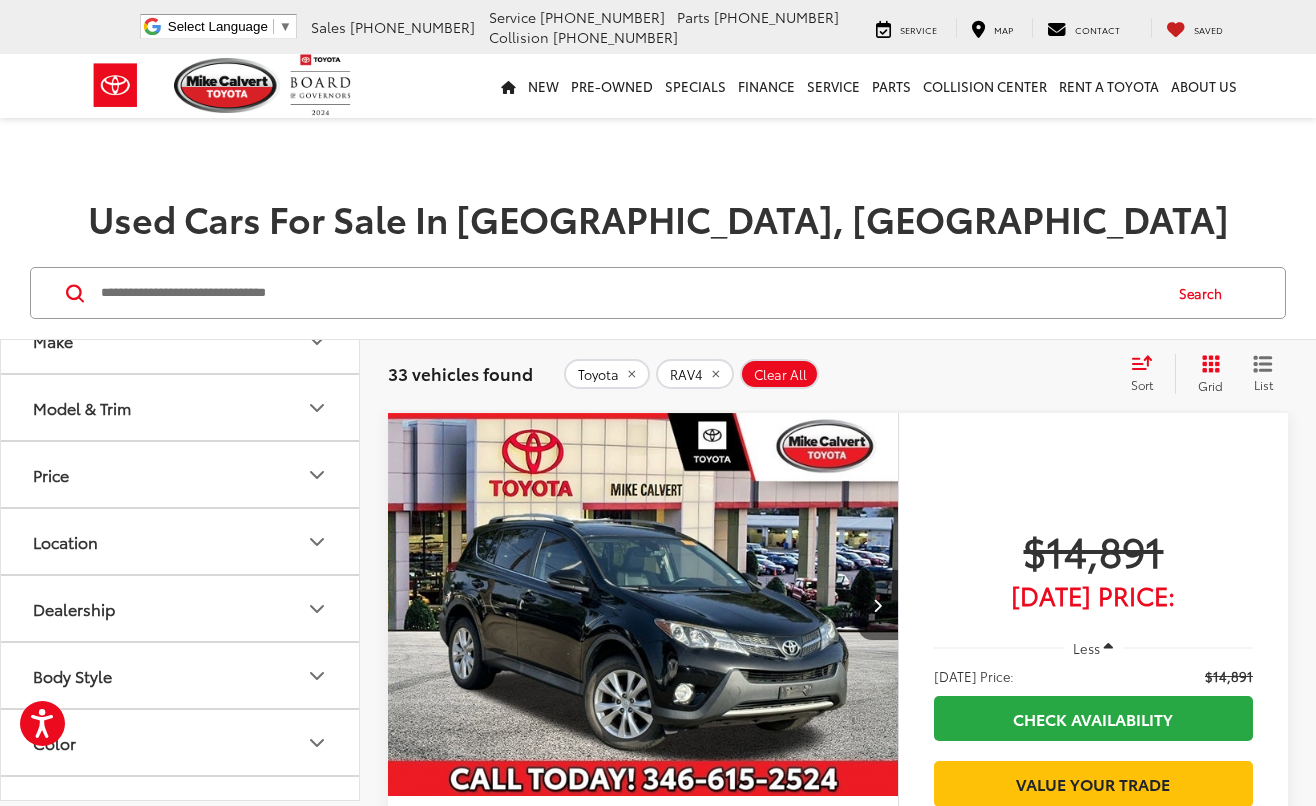 click on "Price" at bounding box center [181, 474] 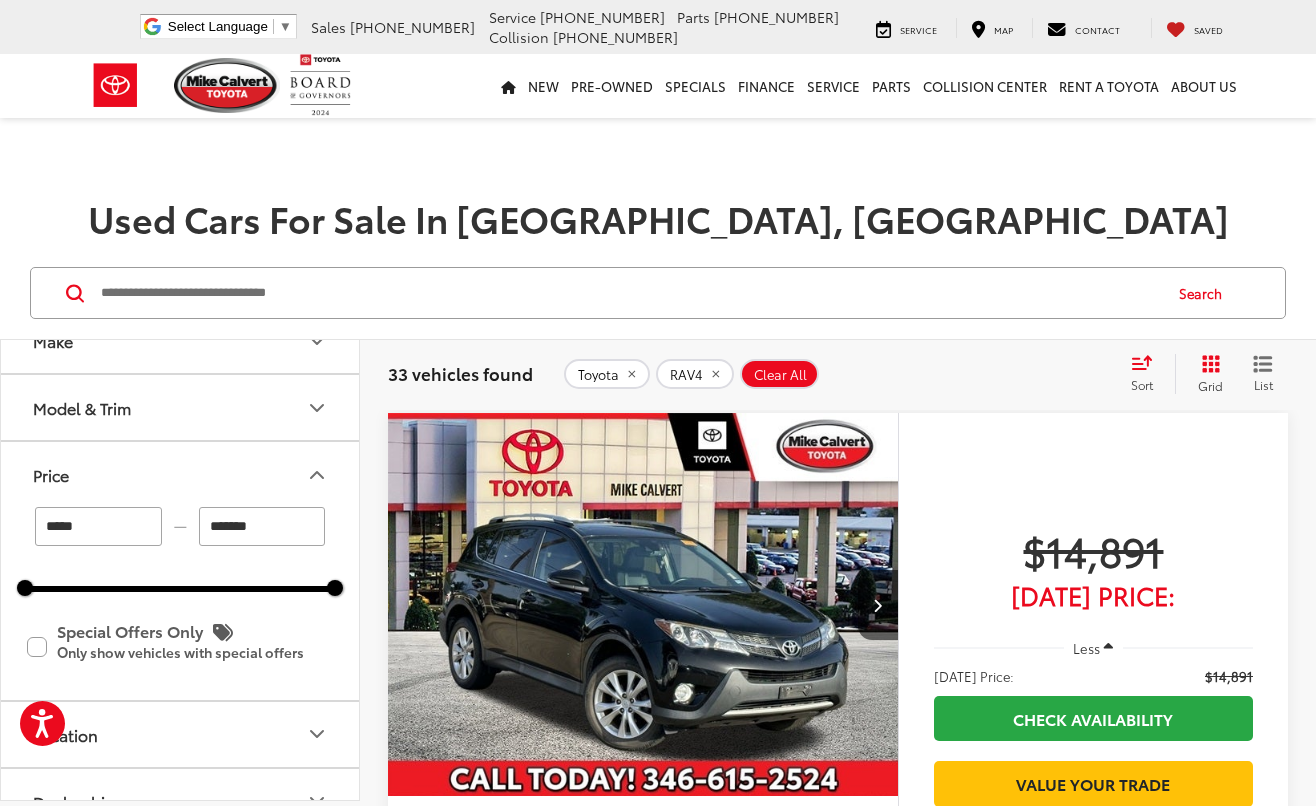 scroll, scrollTop: 200, scrollLeft: 0, axis: vertical 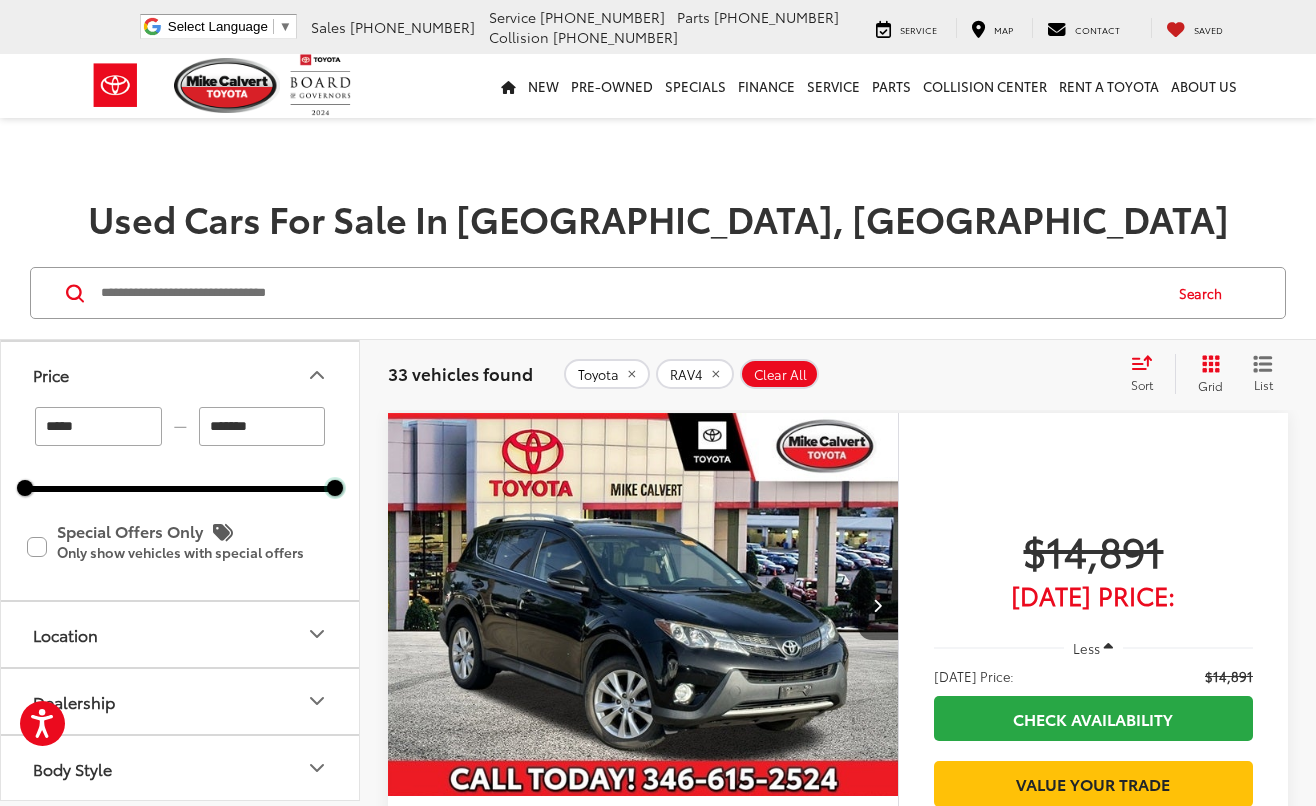 click at bounding box center [335, 488] 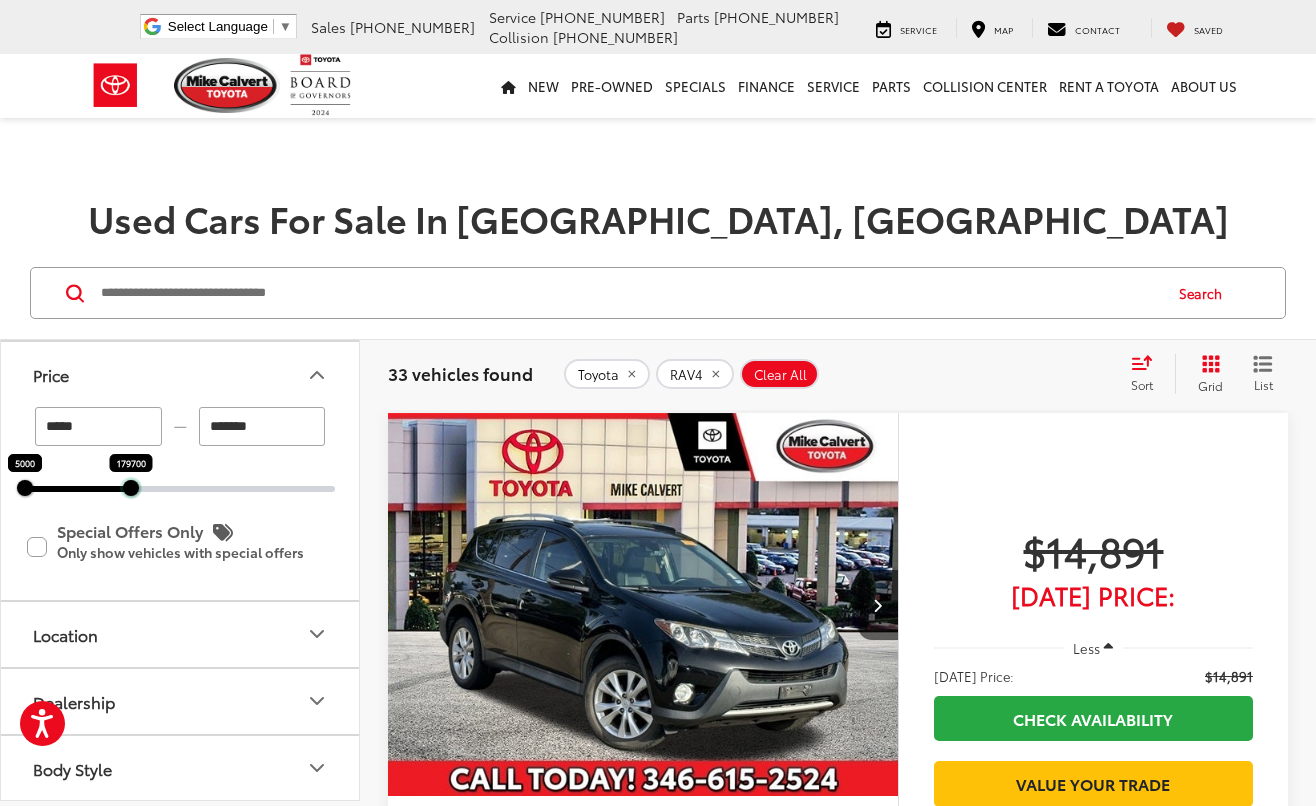 drag, startPoint x: 336, startPoint y: 486, endPoint x: 132, endPoint y: 498, distance: 204.35263 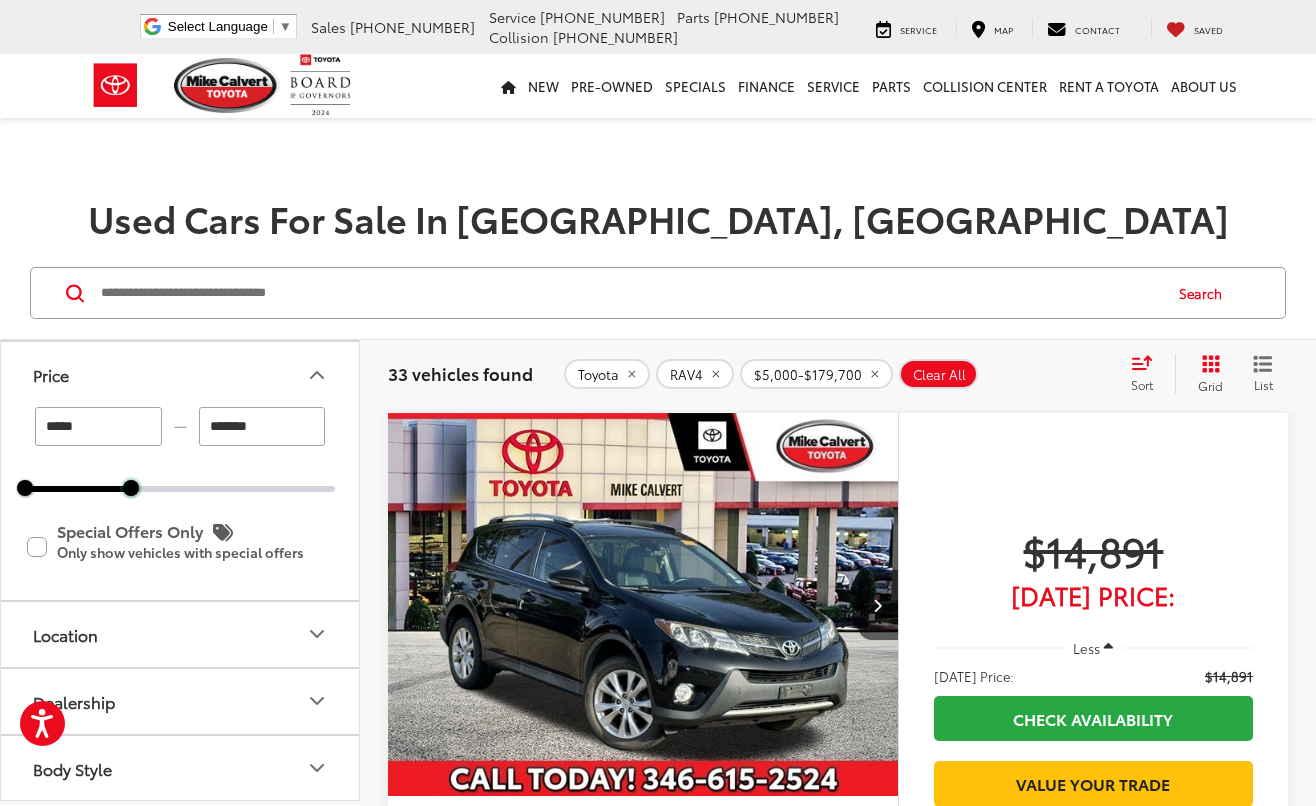 scroll, scrollTop: 0, scrollLeft: 0, axis: both 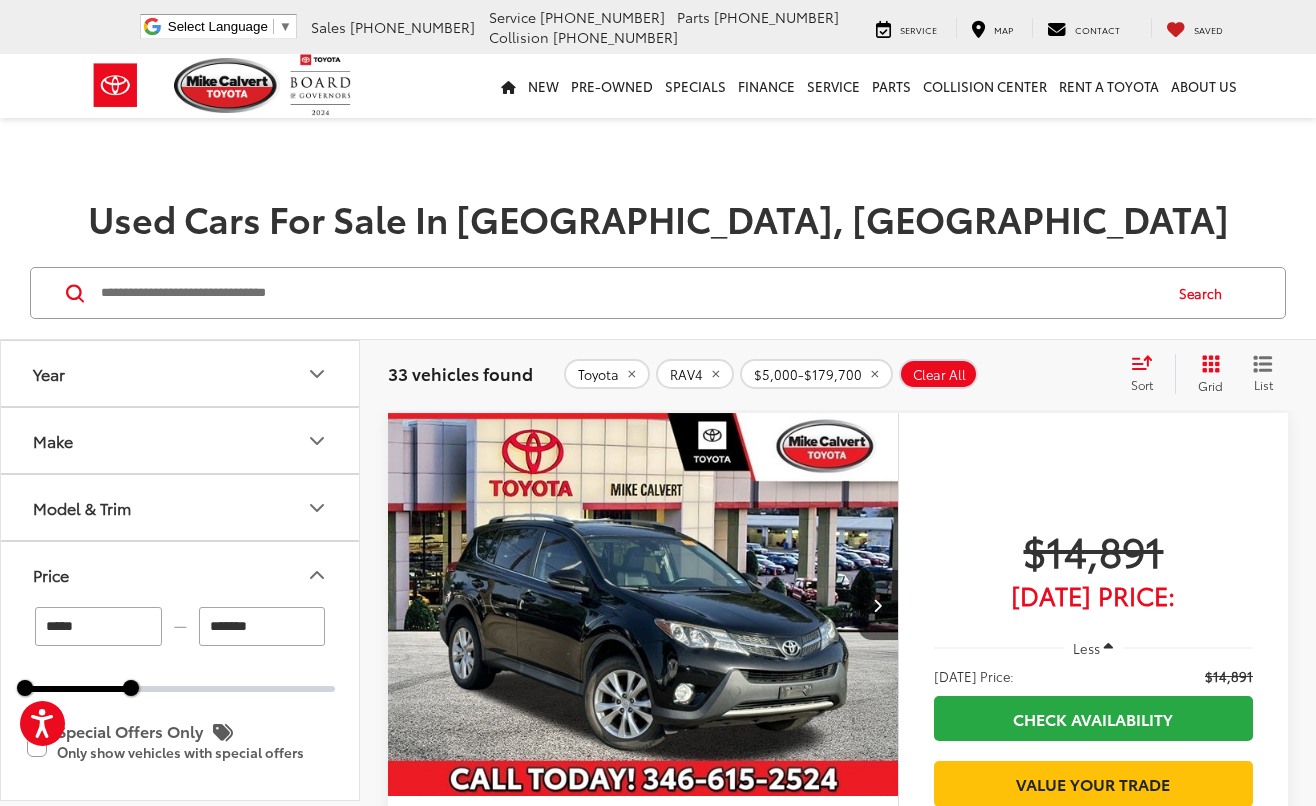 click 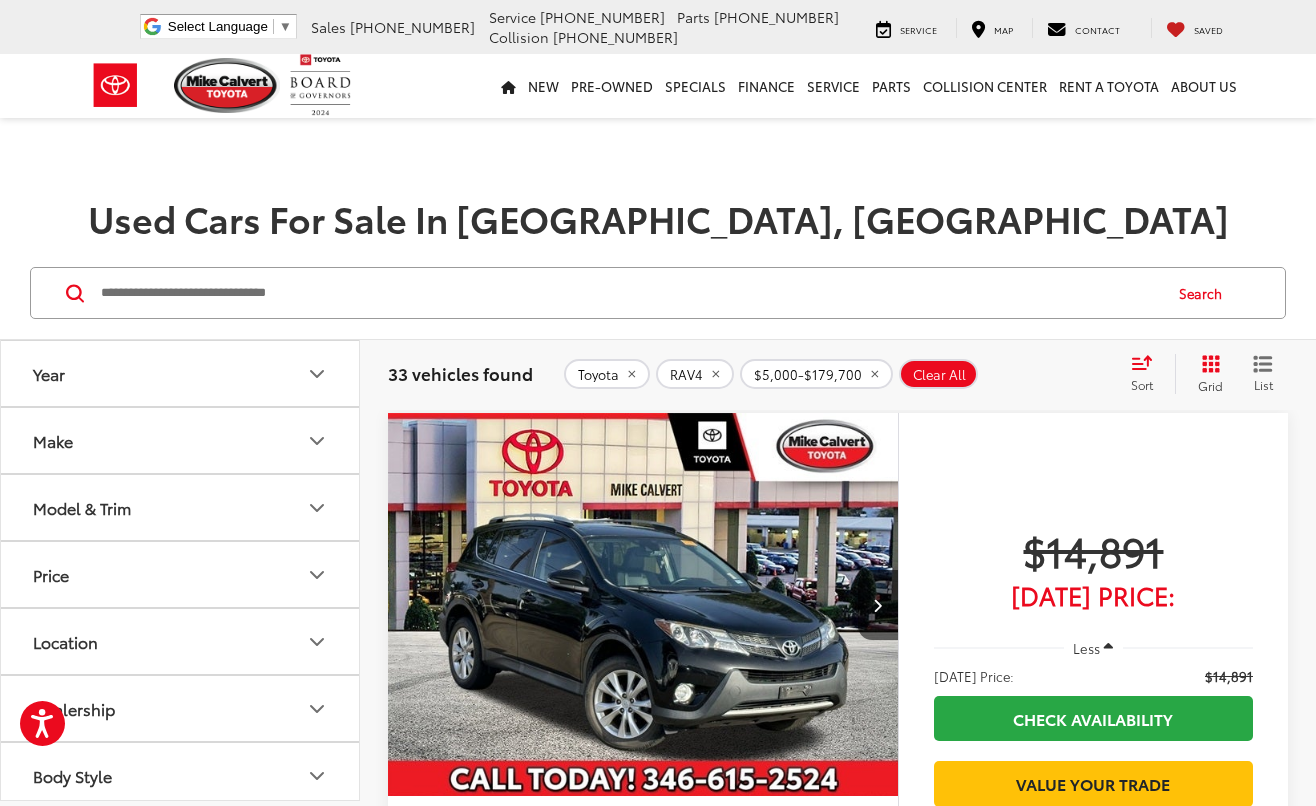 scroll, scrollTop: 100, scrollLeft: 0, axis: vertical 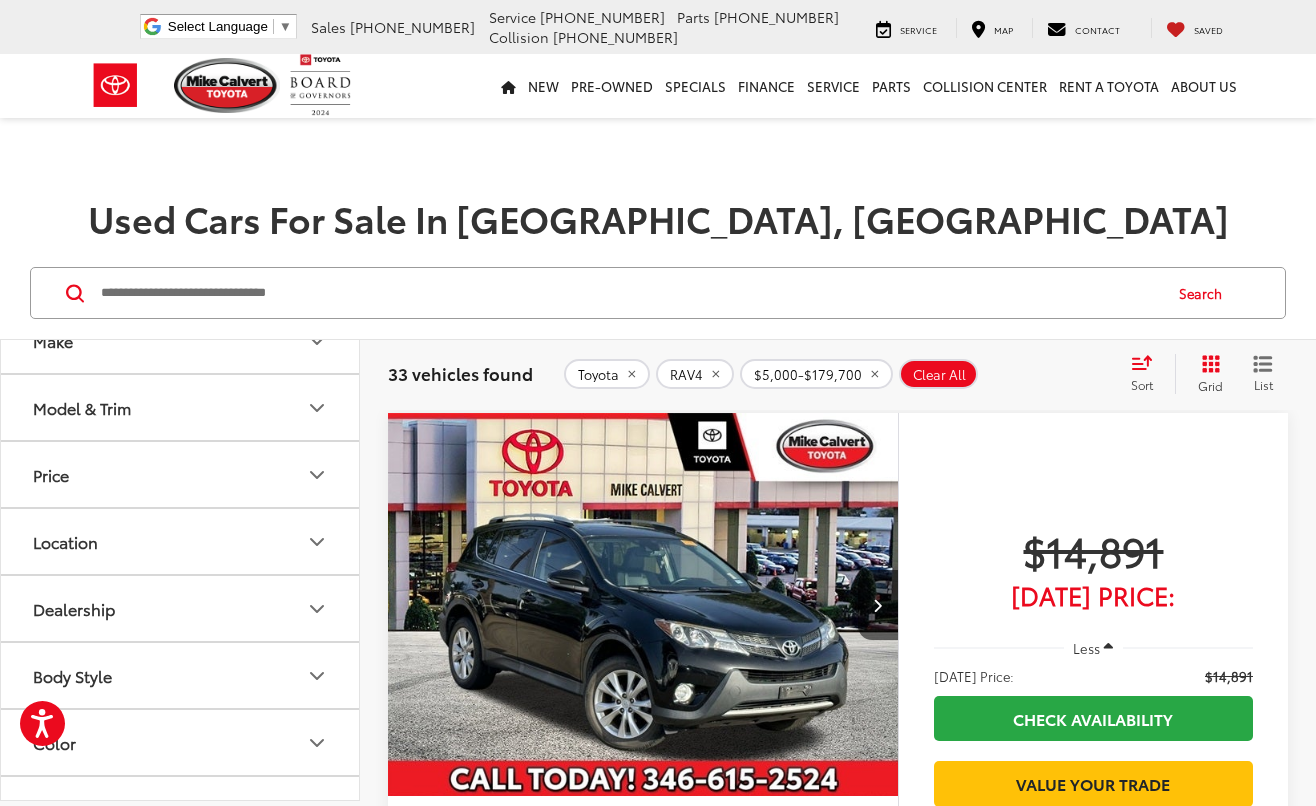 click on "Price" at bounding box center (181, 474) 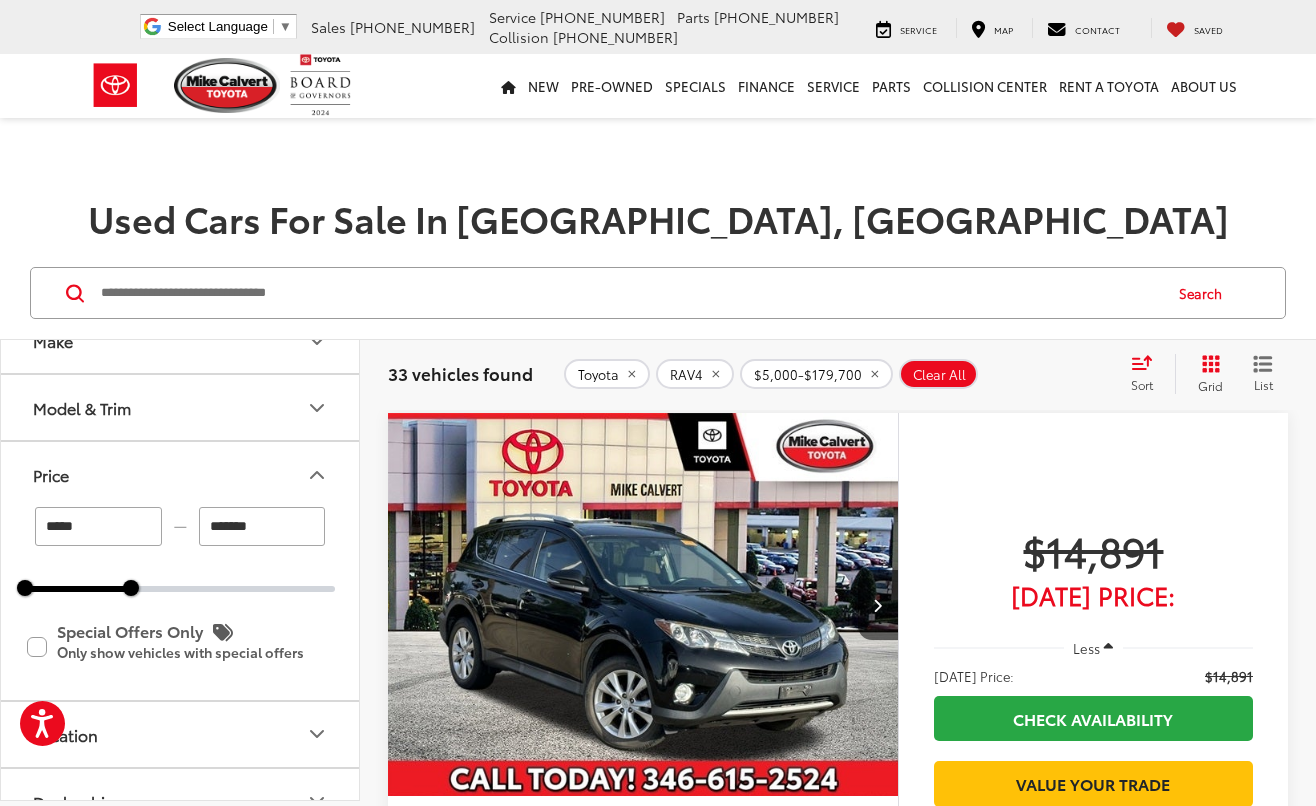 click on "Price" at bounding box center [181, 474] 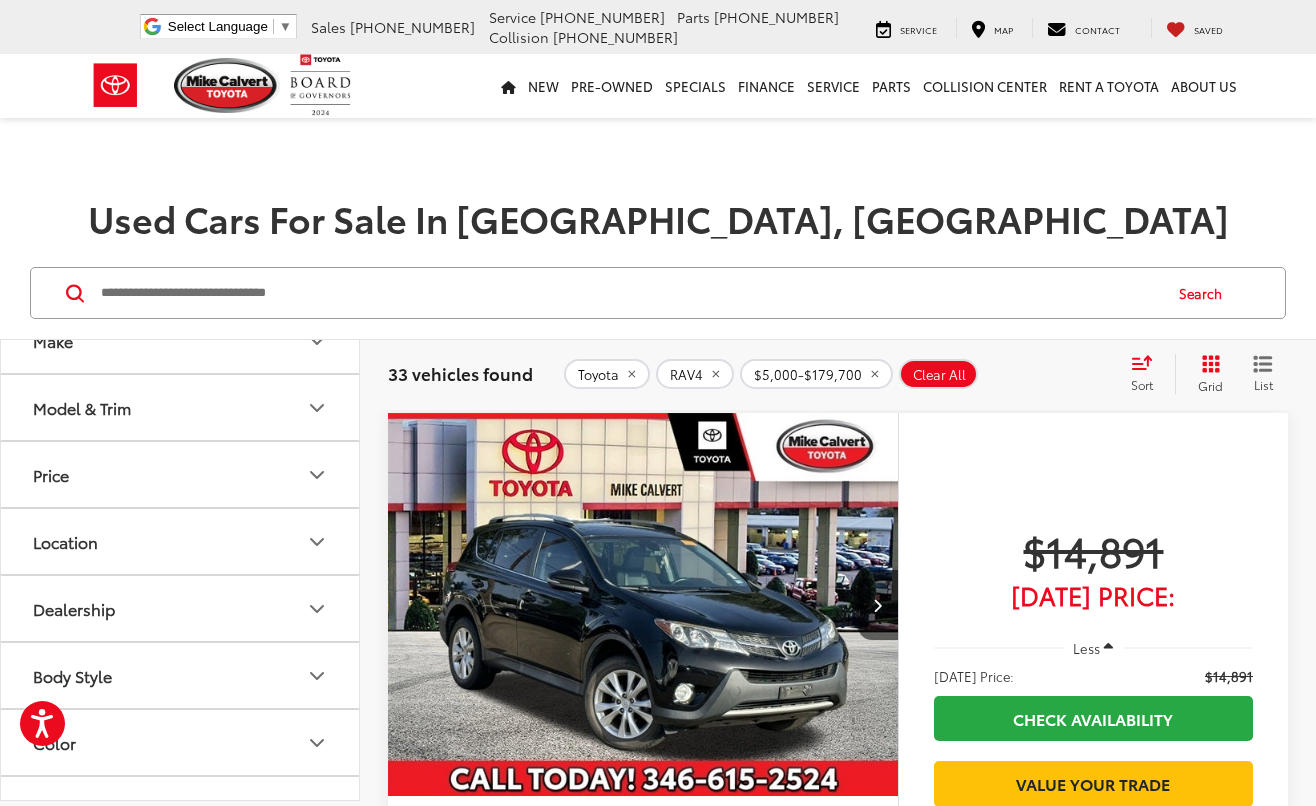 click on "Price" at bounding box center (181, 474) 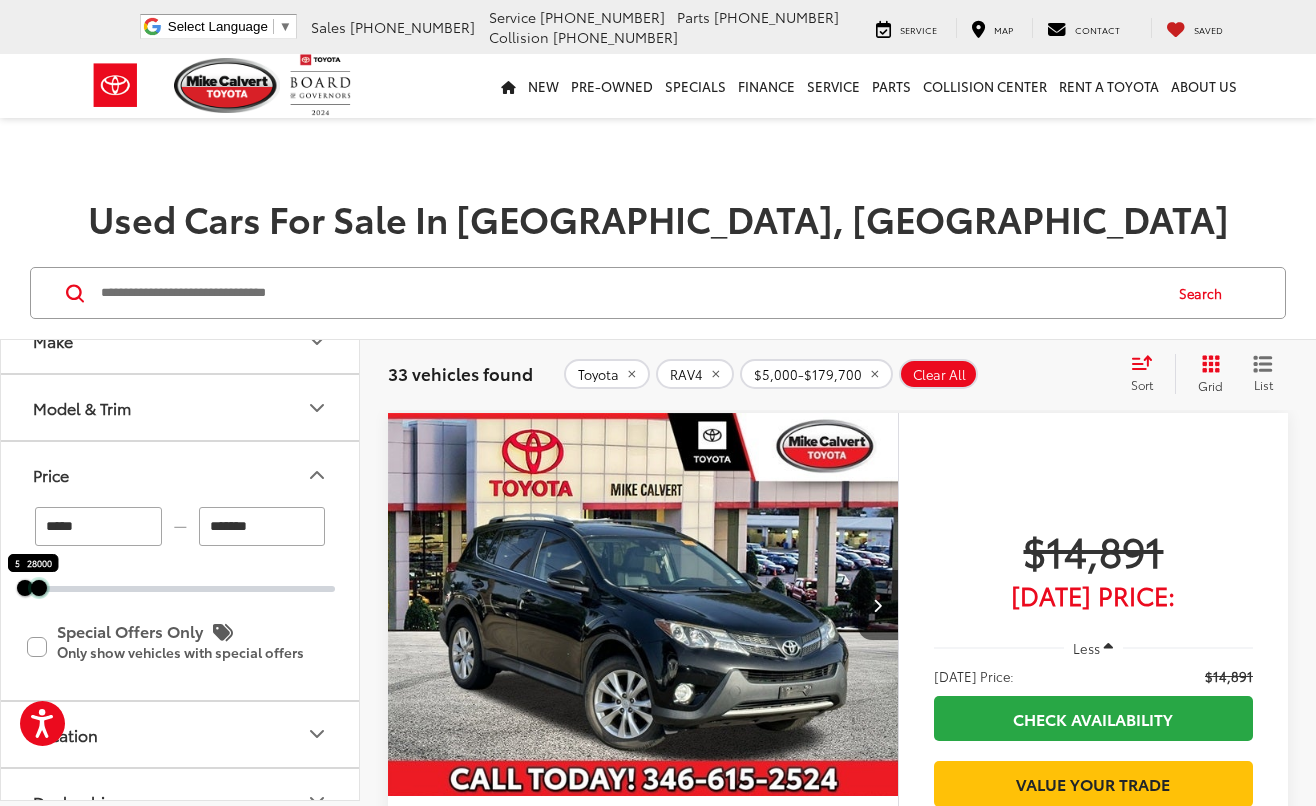 drag, startPoint x: 126, startPoint y: 589, endPoint x: 34, endPoint y: 588, distance: 92.00543 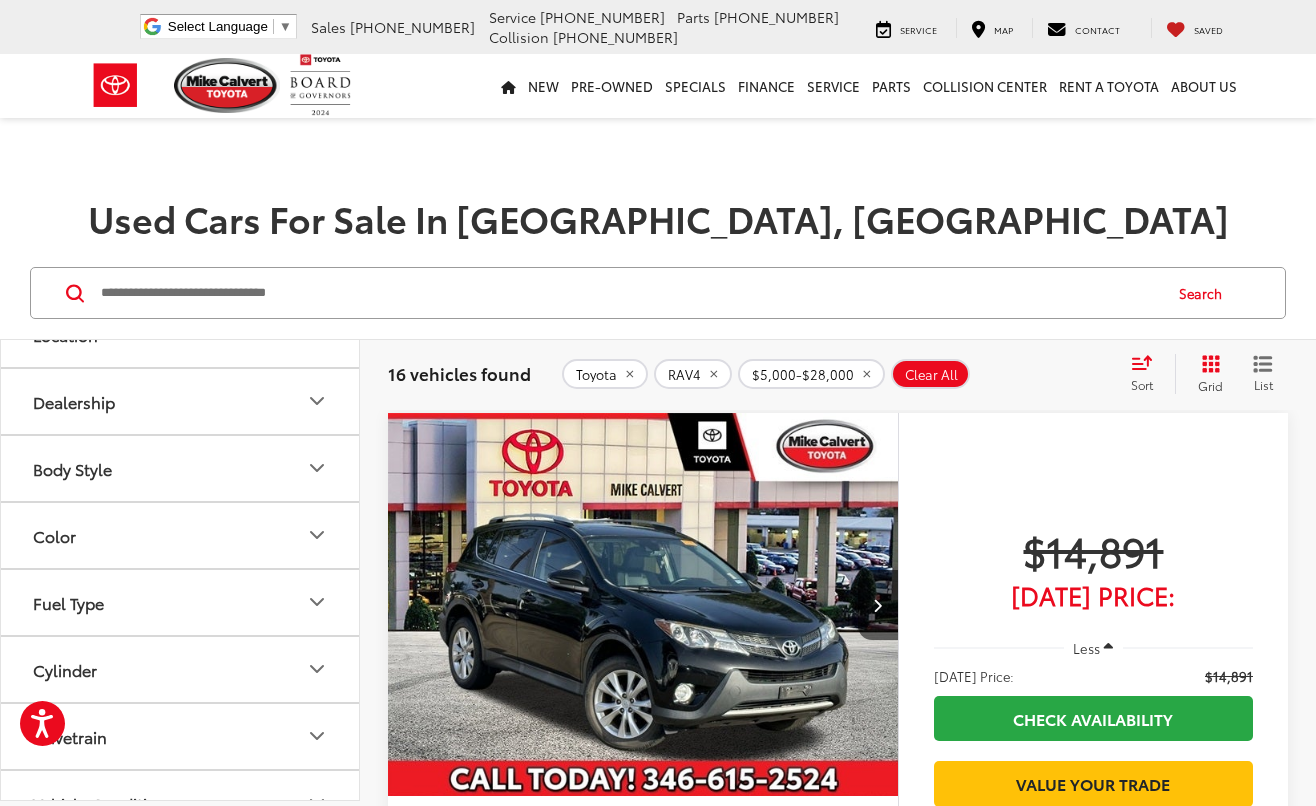 scroll, scrollTop: 600, scrollLeft: 0, axis: vertical 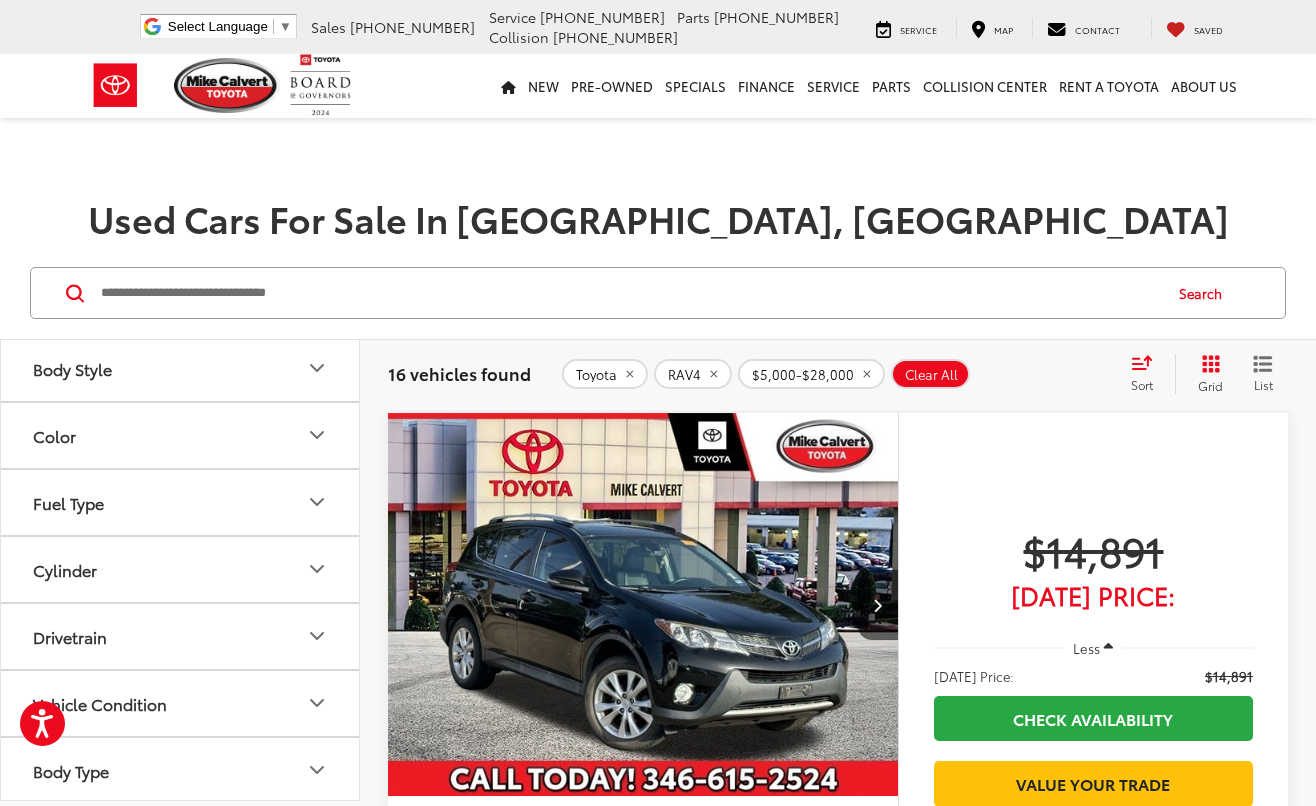 click on "Cylinder" at bounding box center [181, 569] 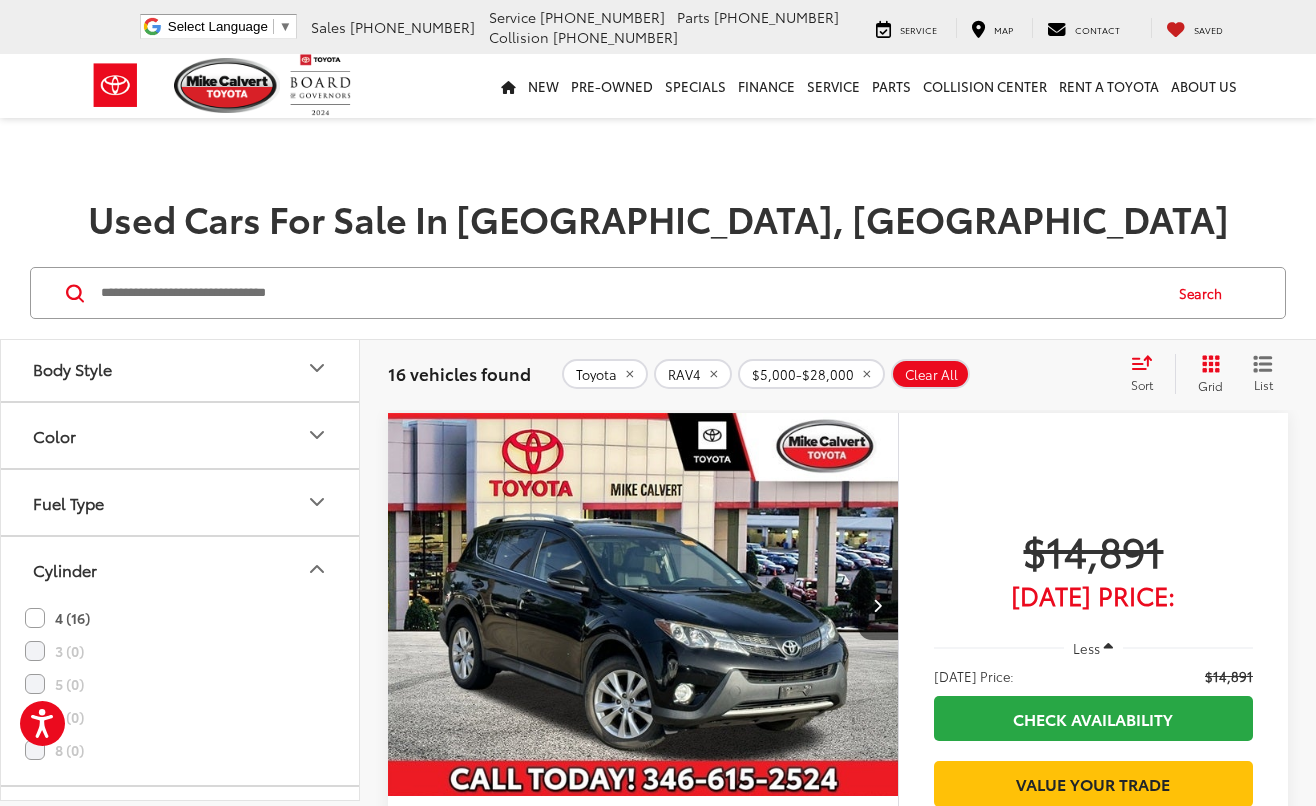 click 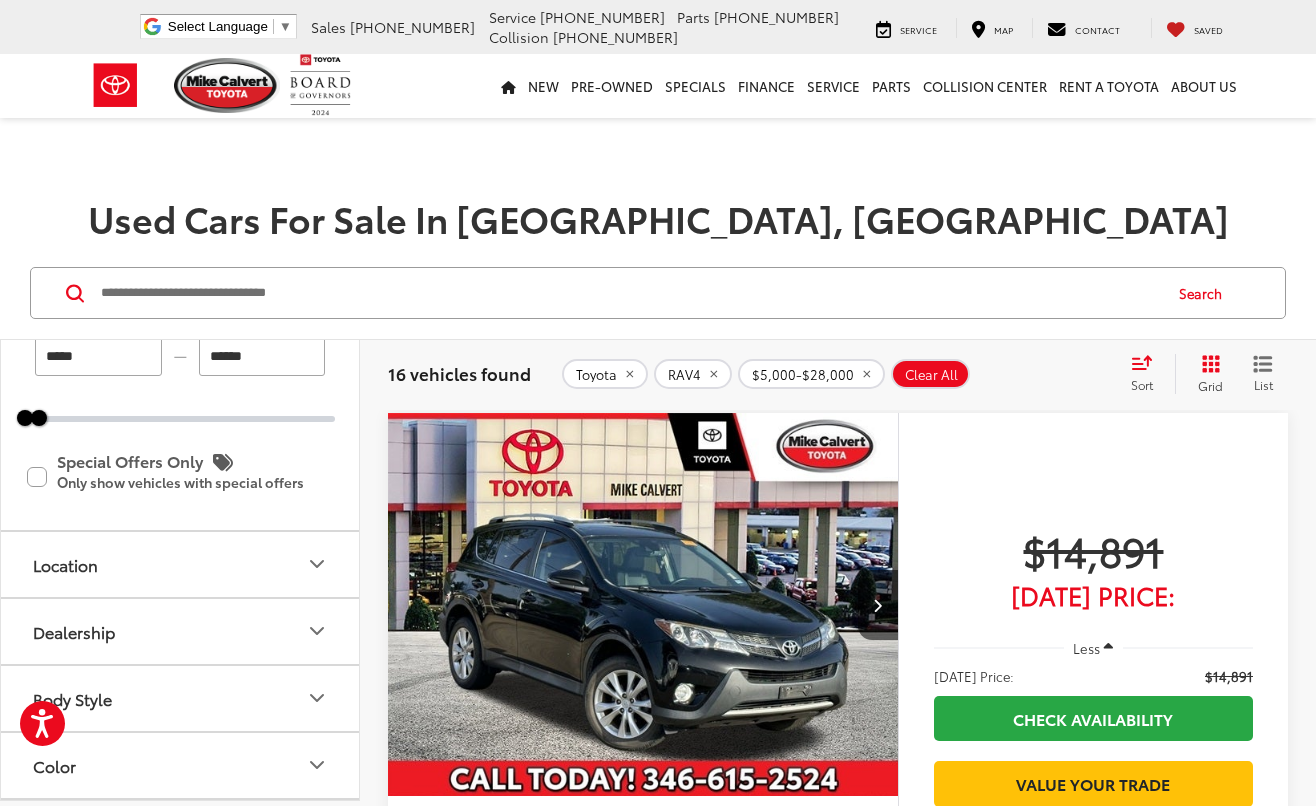 scroll, scrollTop: 0, scrollLeft: 0, axis: both 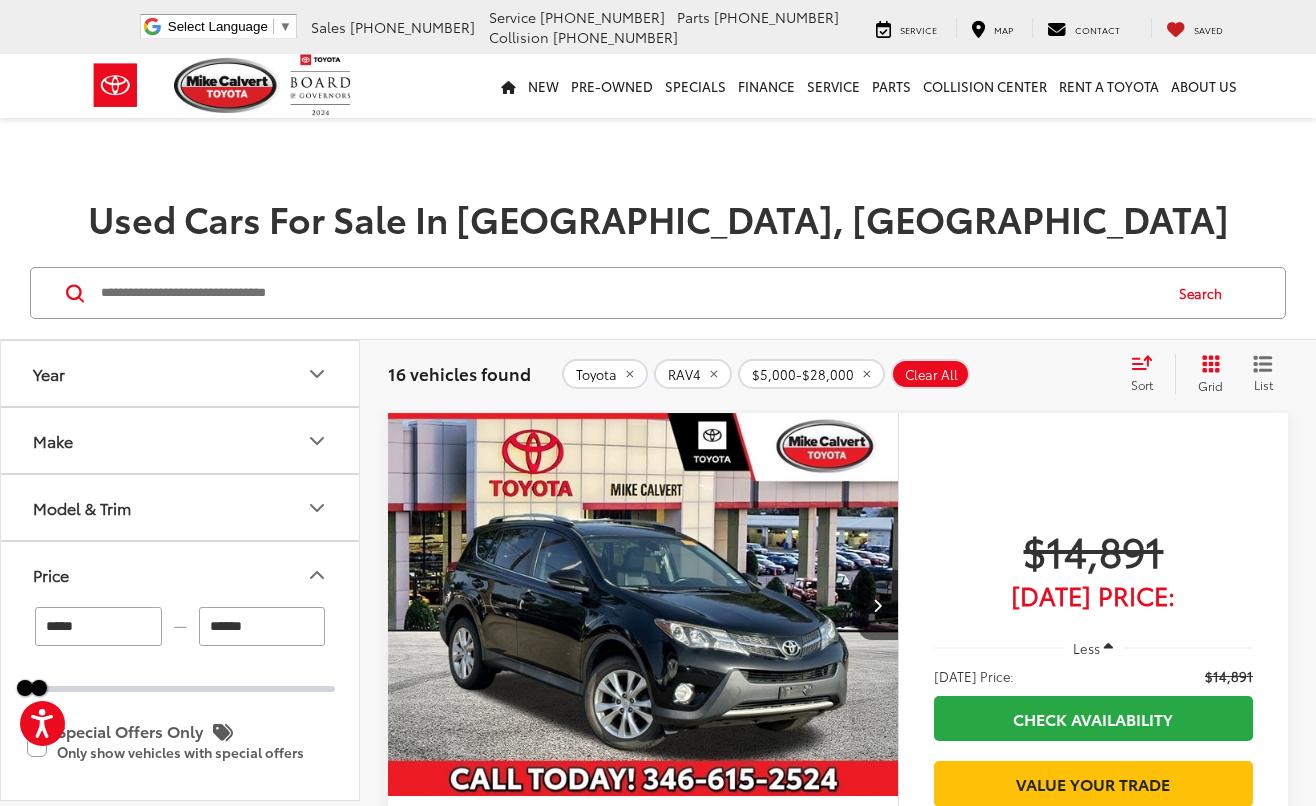 click 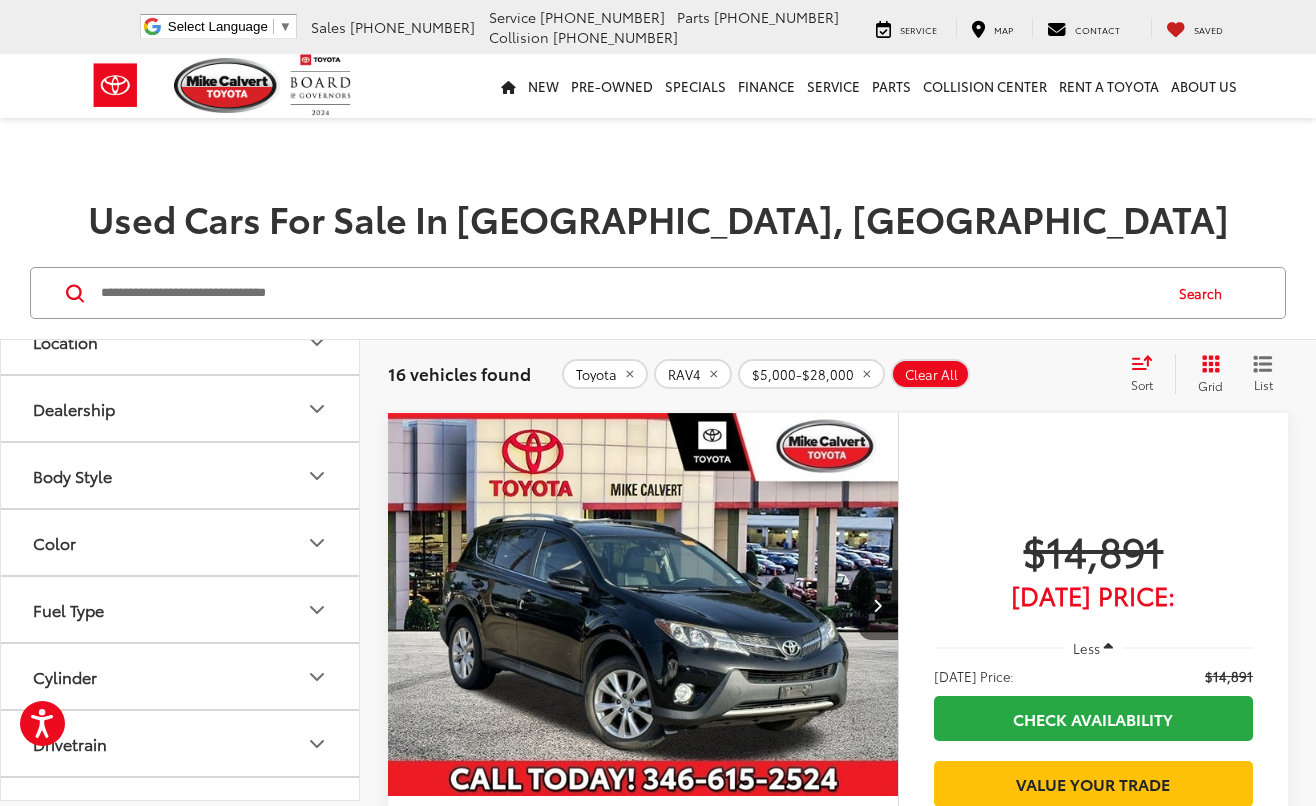 scroll, scrollTop: 478, scrollLeft: 0, axis: vertical 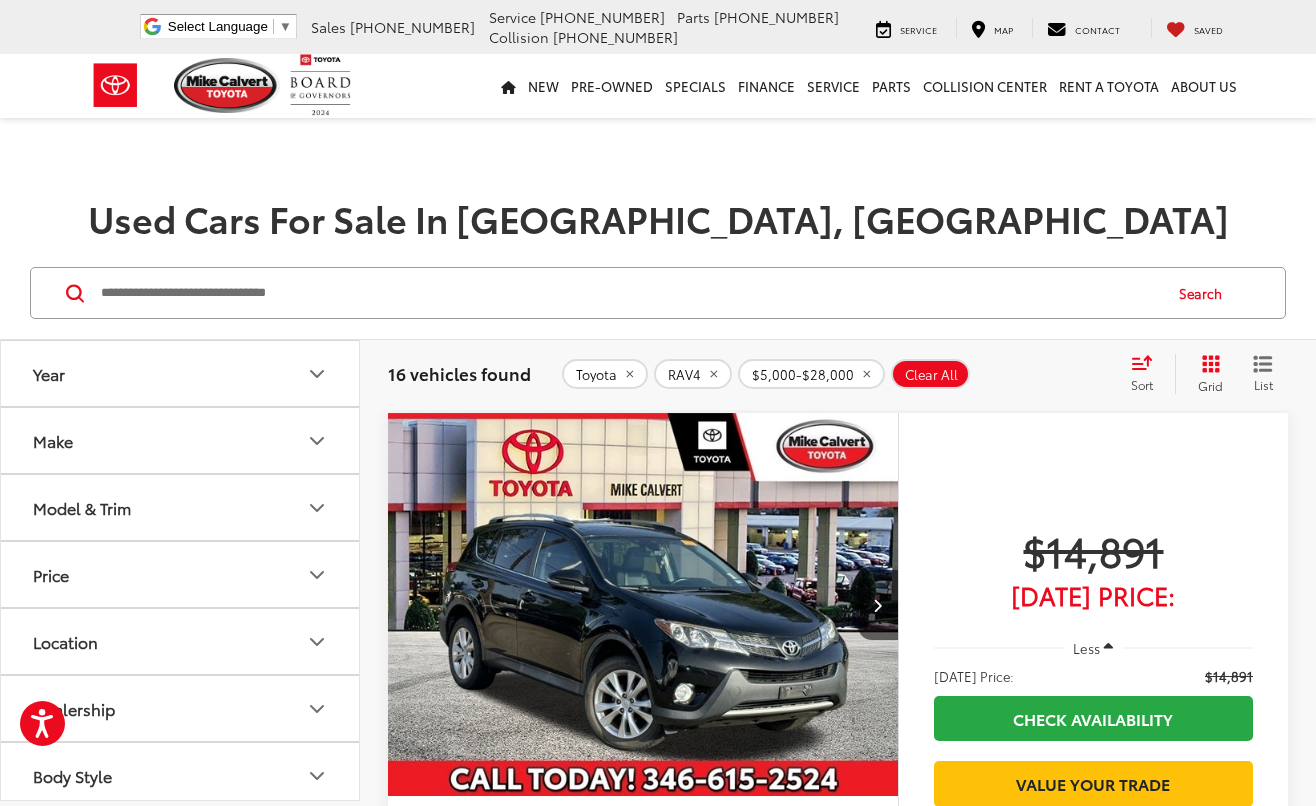 click on "Used Cars For Sale In [GEOGRAPHIC_DATA], [GEOGRAPHIC_DATA]" at bounding box center (658, 187) 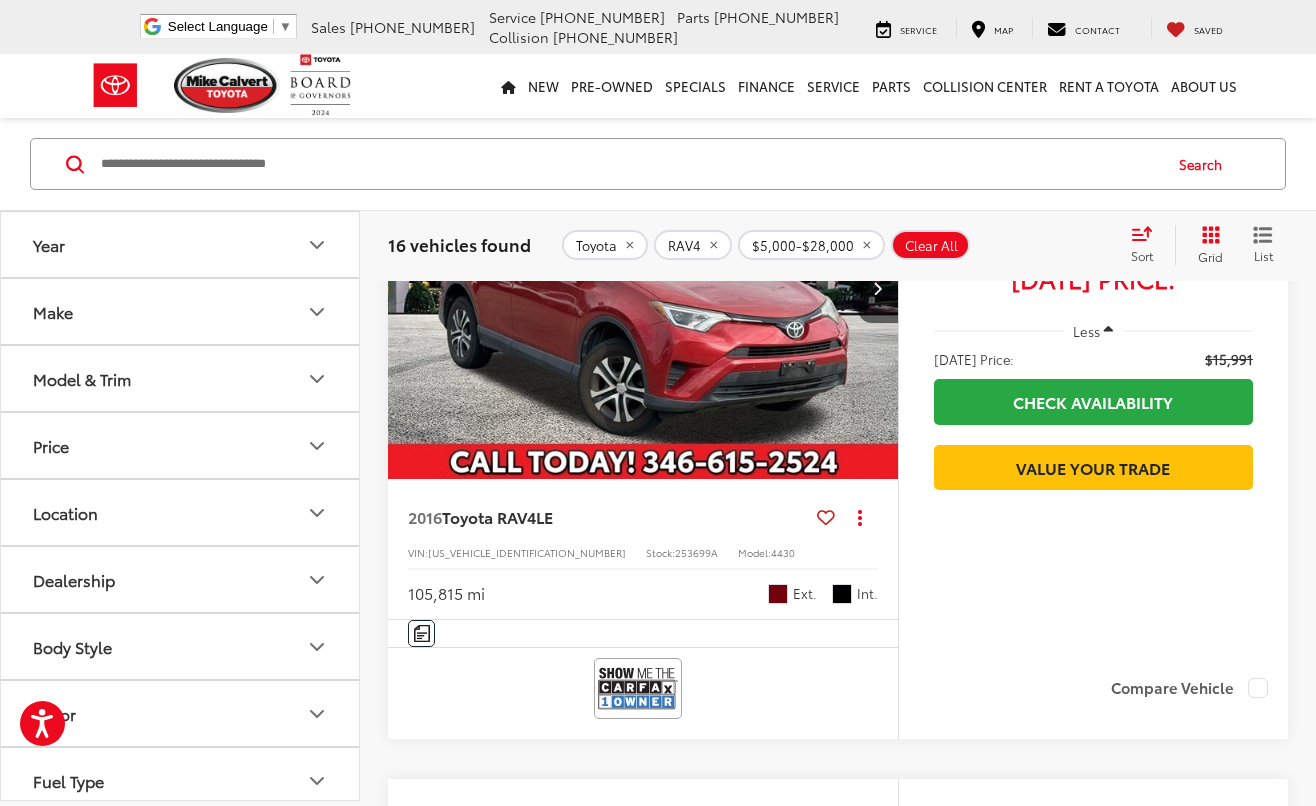 scroll, scrollTop: 900, scrollLeft: 0, axis: vertical 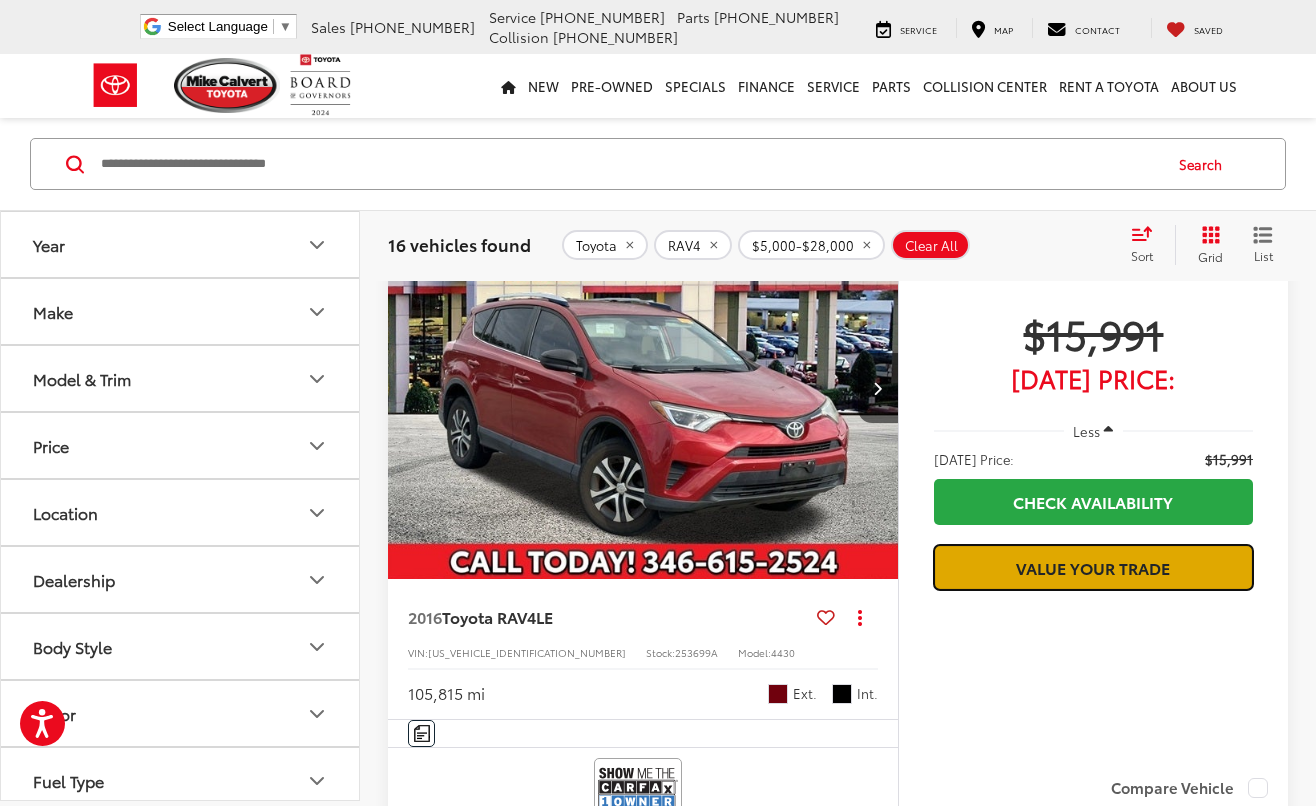 click on "Value Your Trade" at bounding box center [1093, 567] 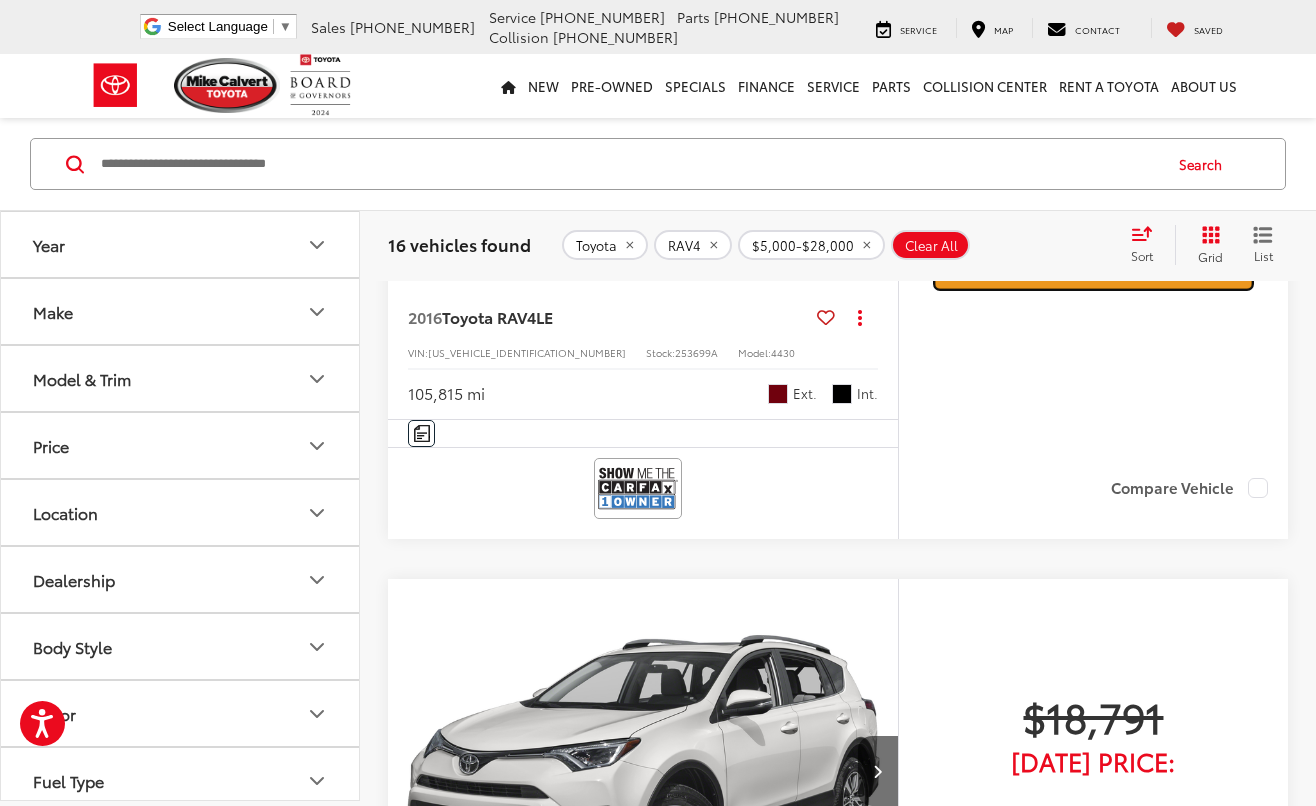 scroll, scrollTop: 800, scrollLeft: 0, axis: vertical 